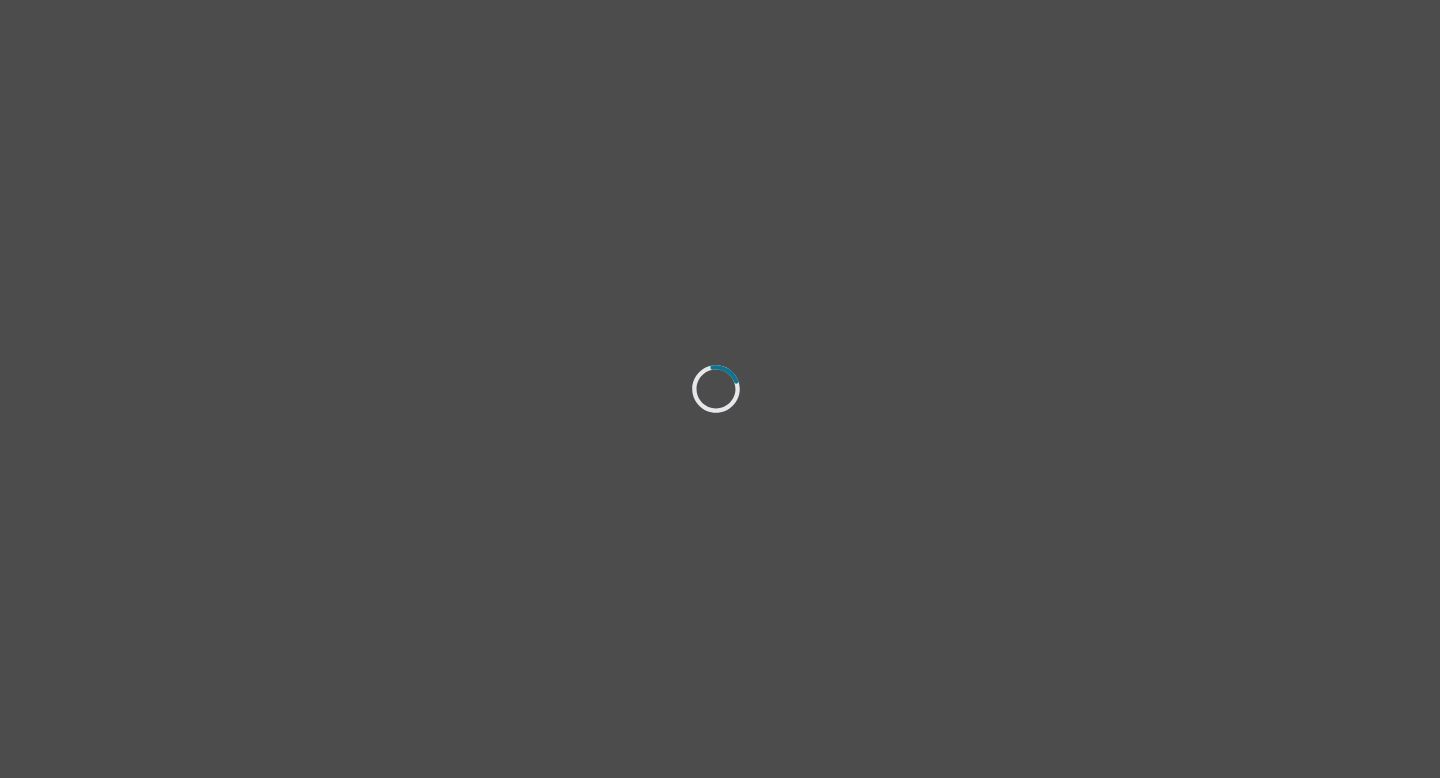 scroll, scrollTop: 0, scrollLeft: 0, axis: both 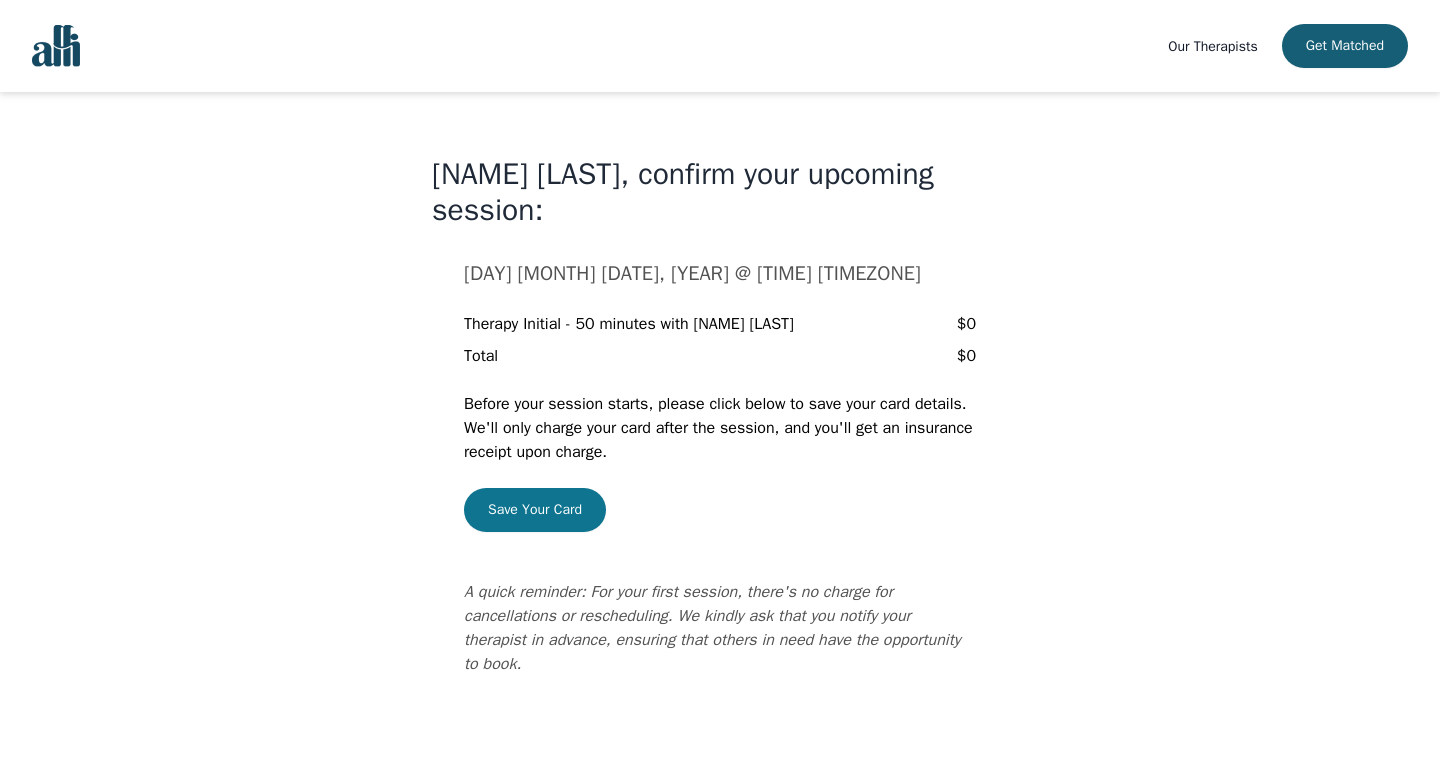 click on "Save Your Card" at bounding box center (535, 510) 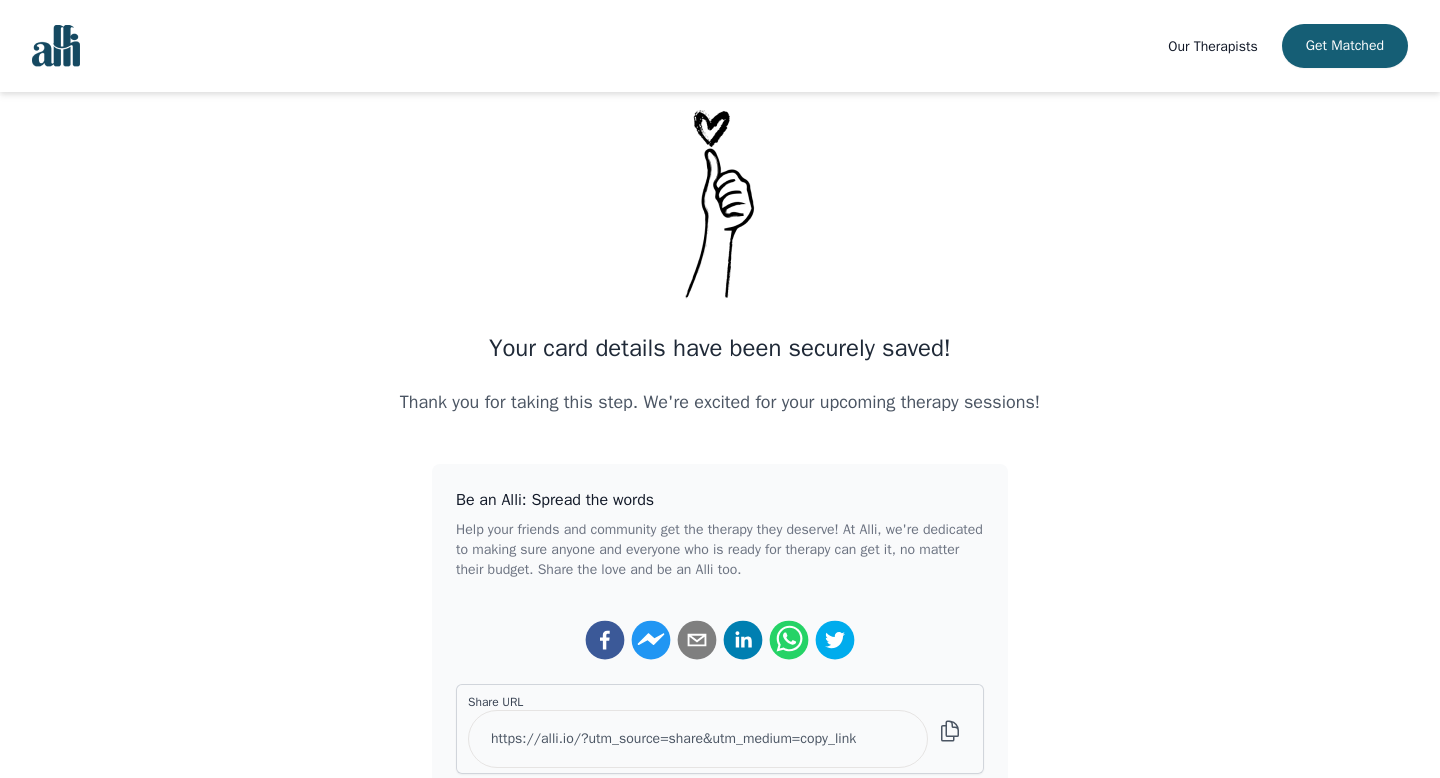 scroll, scrollTop: 0, scrollLeft: 0, axis: both 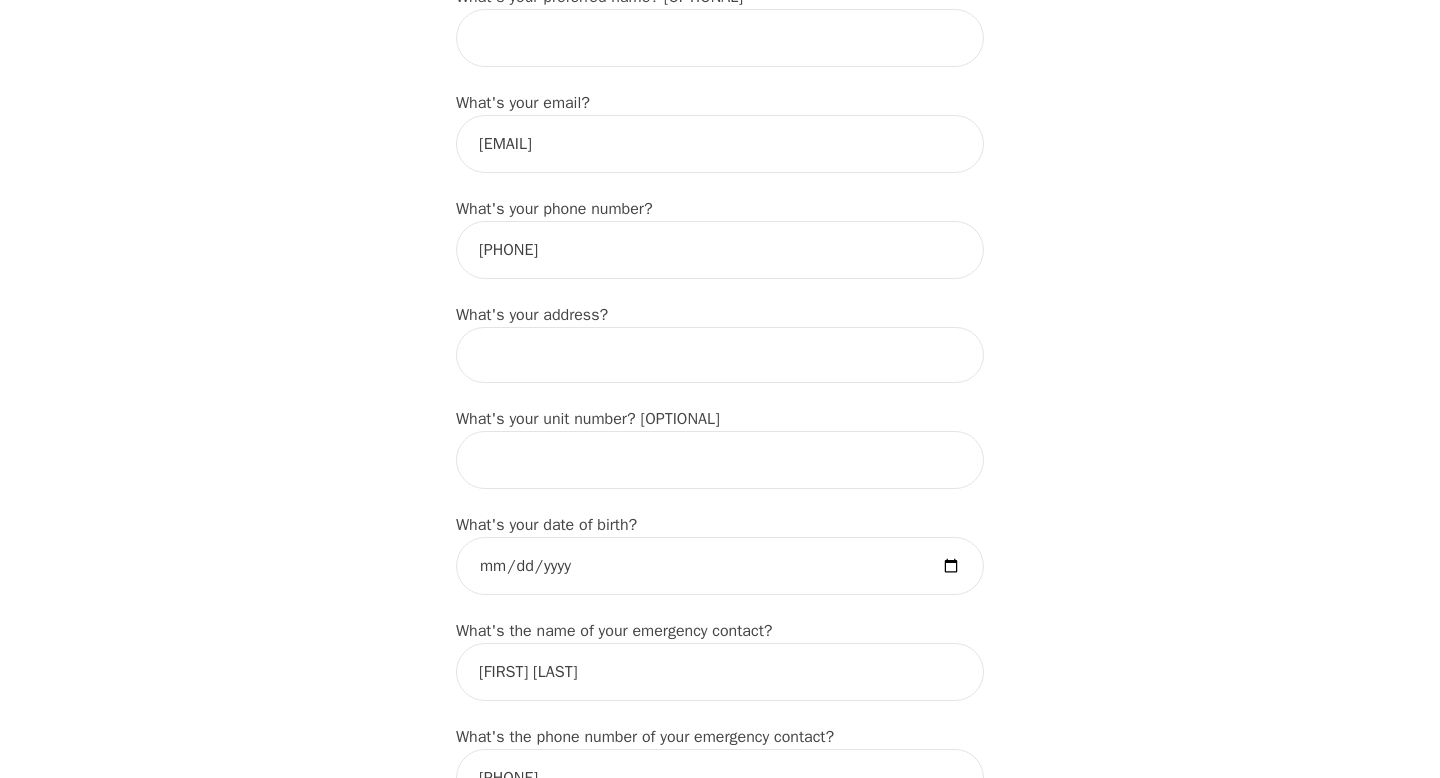 click at bounding box center (720, 355) 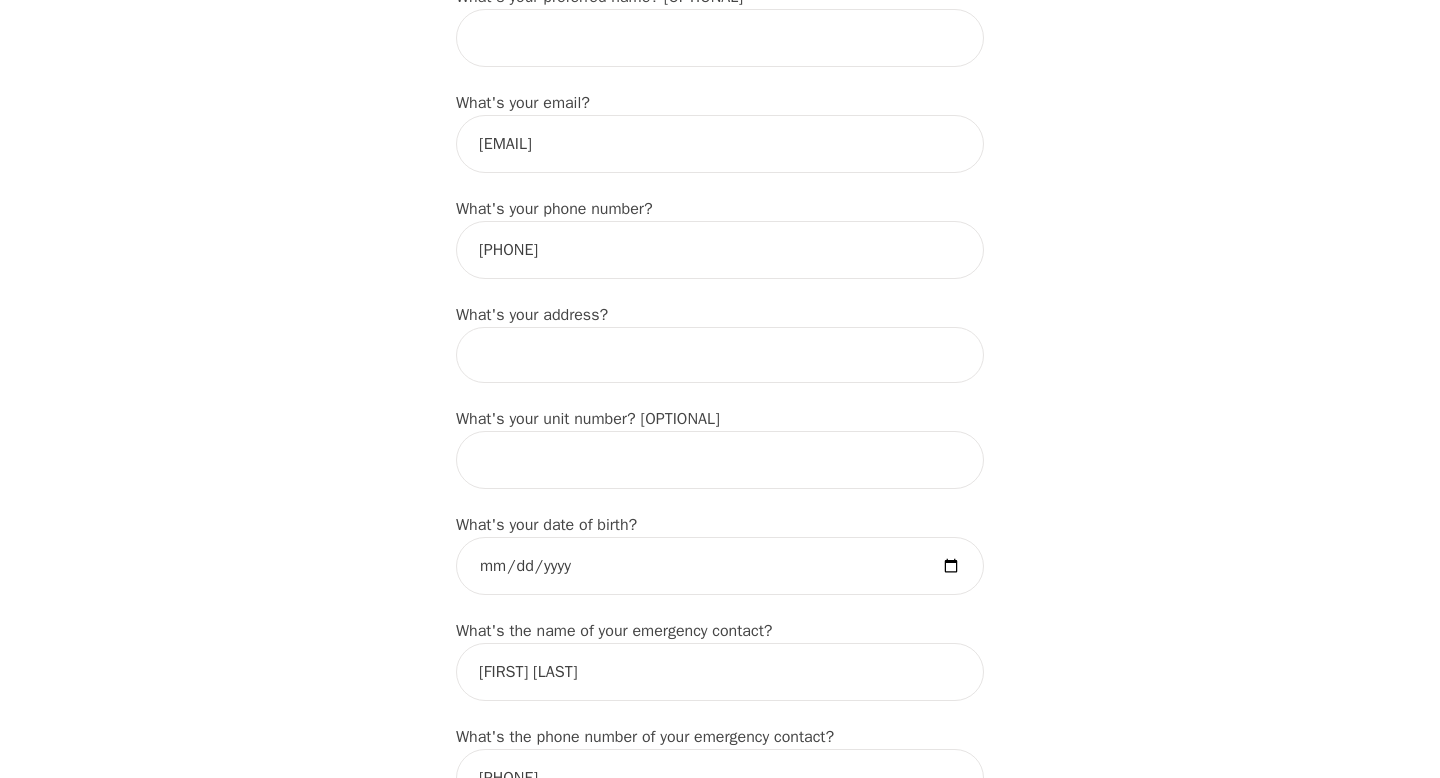 type on "[NUMBER] [STREET]" 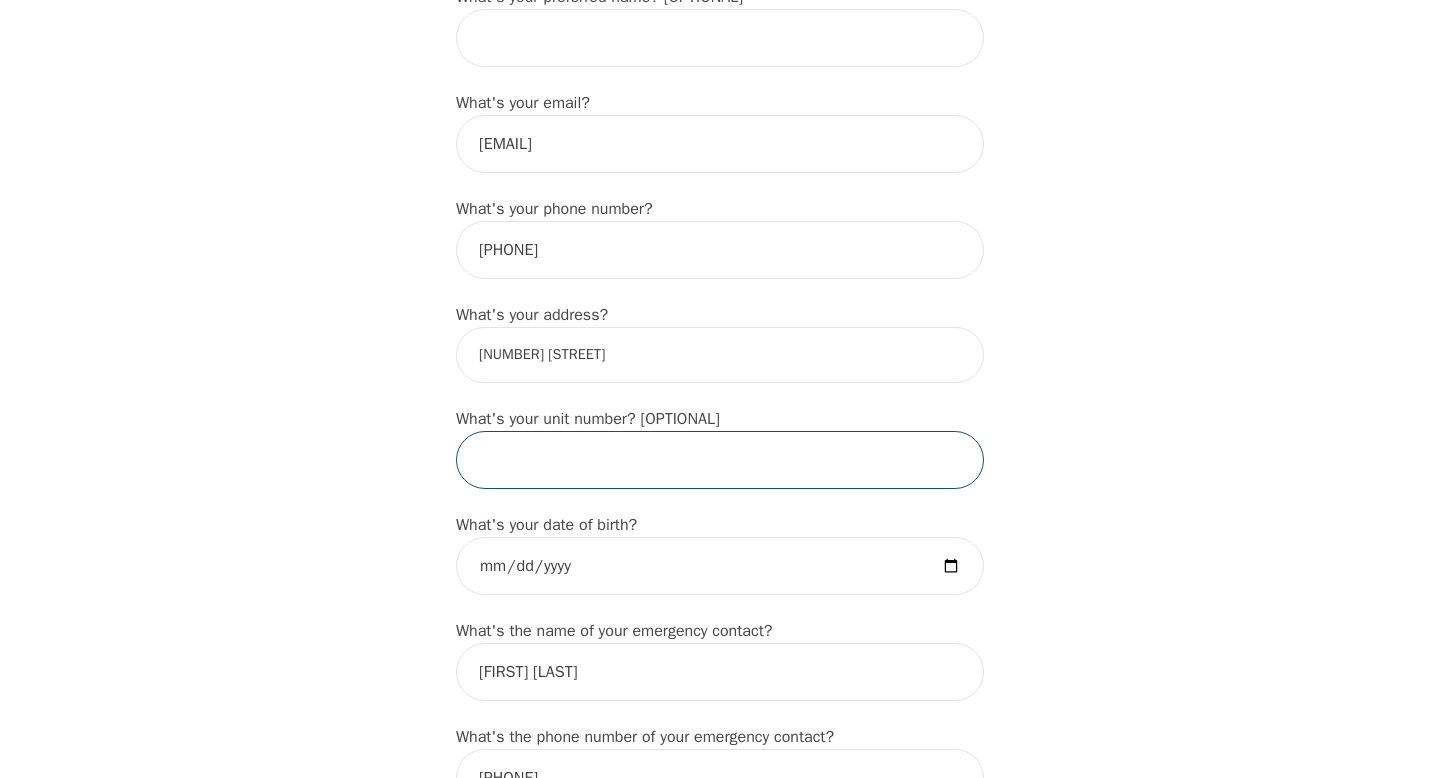 click at bounding box center [720, 460] 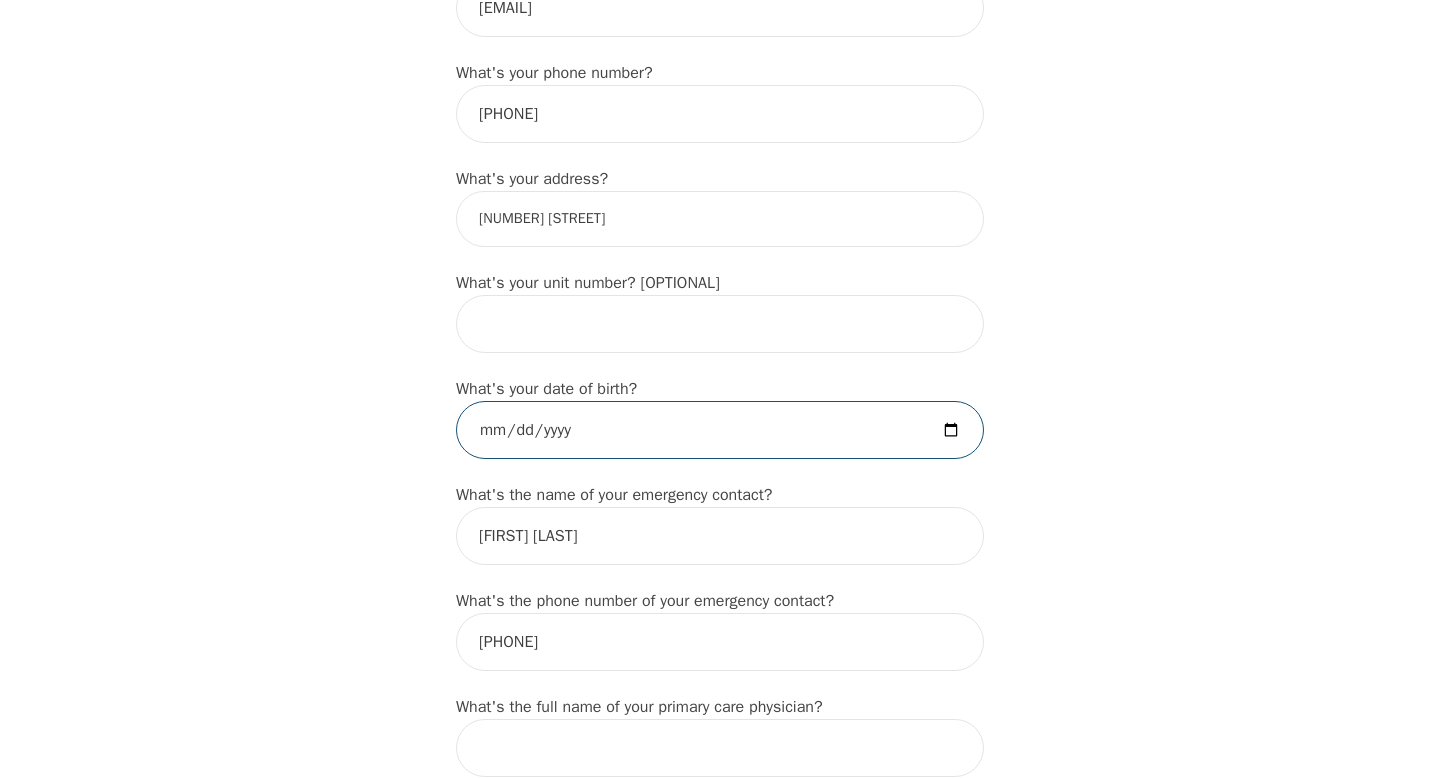 click at bounding box center [720, 430] 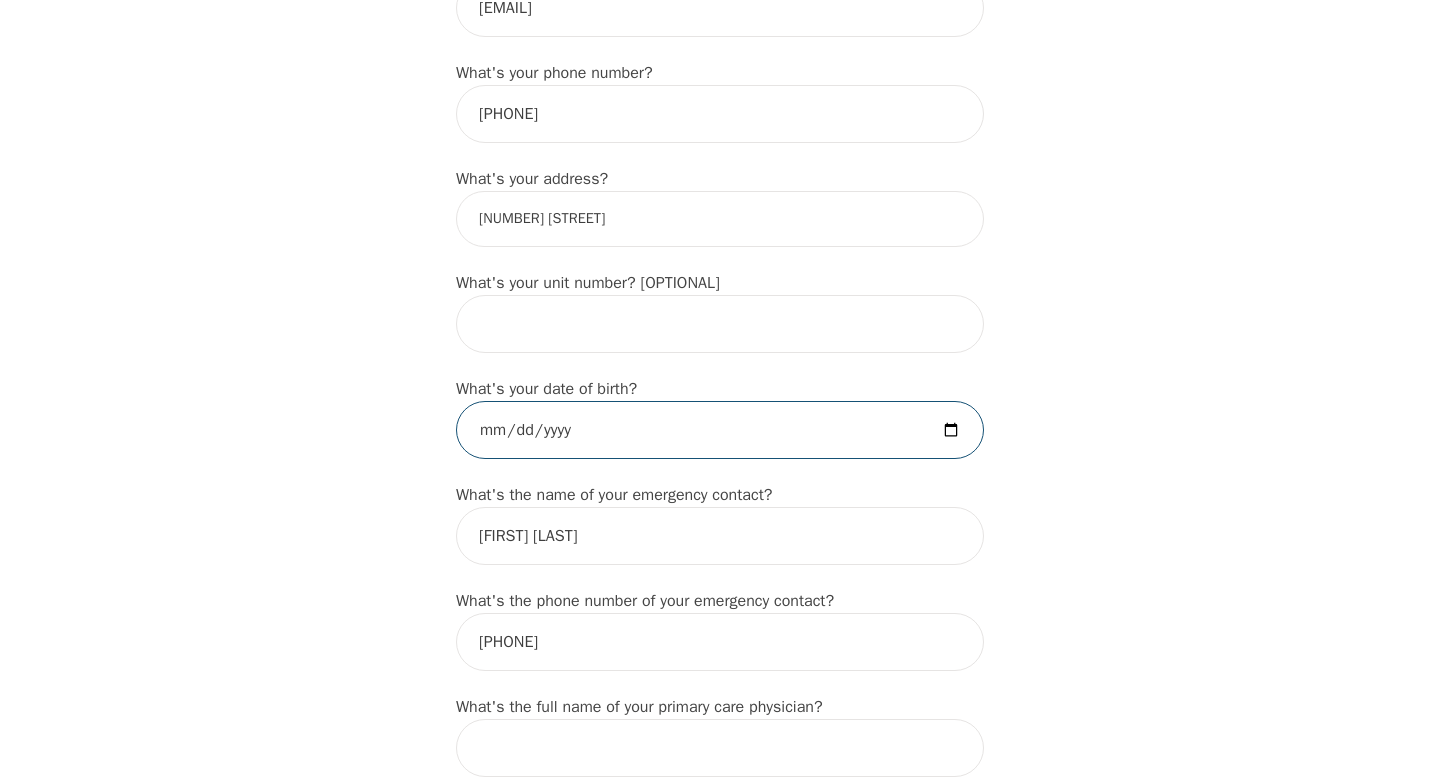 type on "[DATE]" 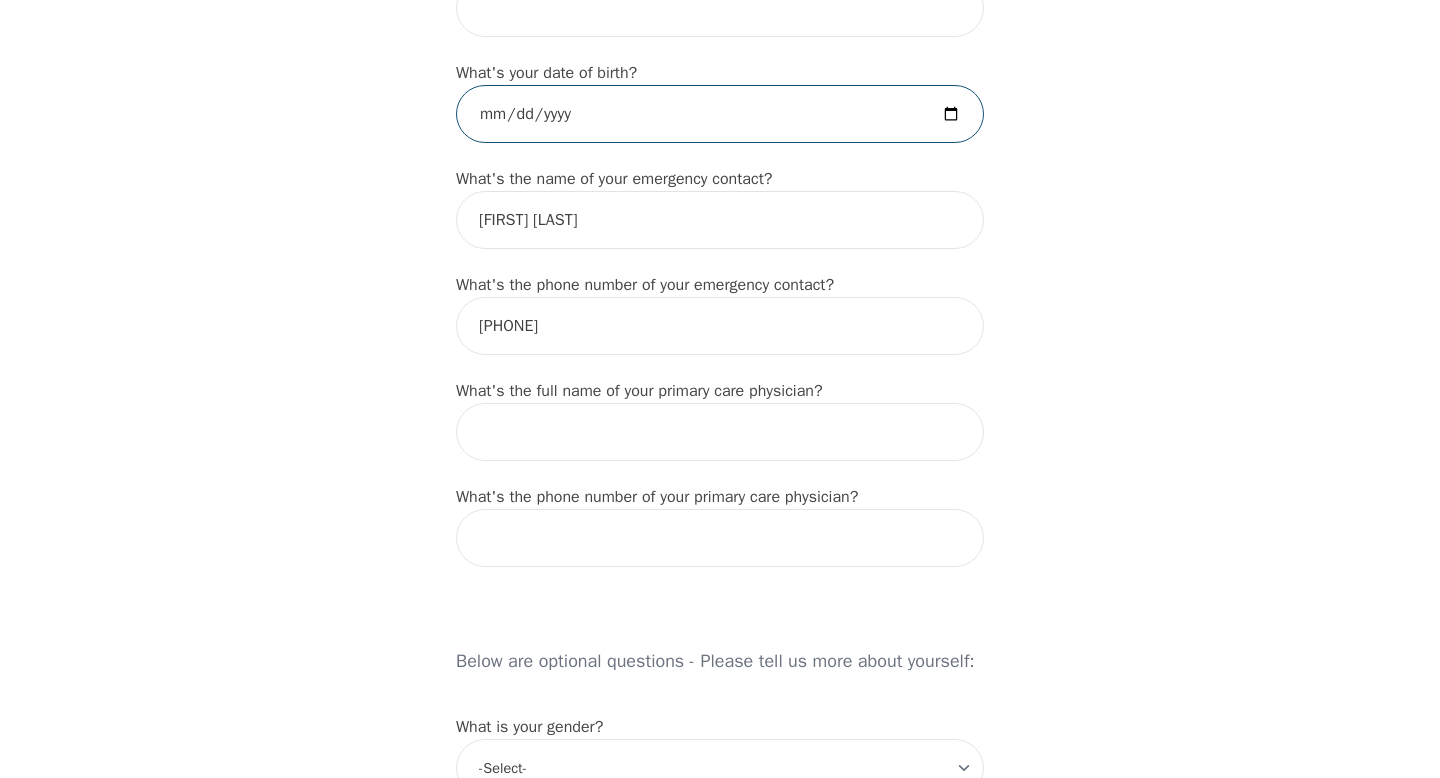 scroll, scrollTop: 1040, scrollLeft: 0, axis: vertical 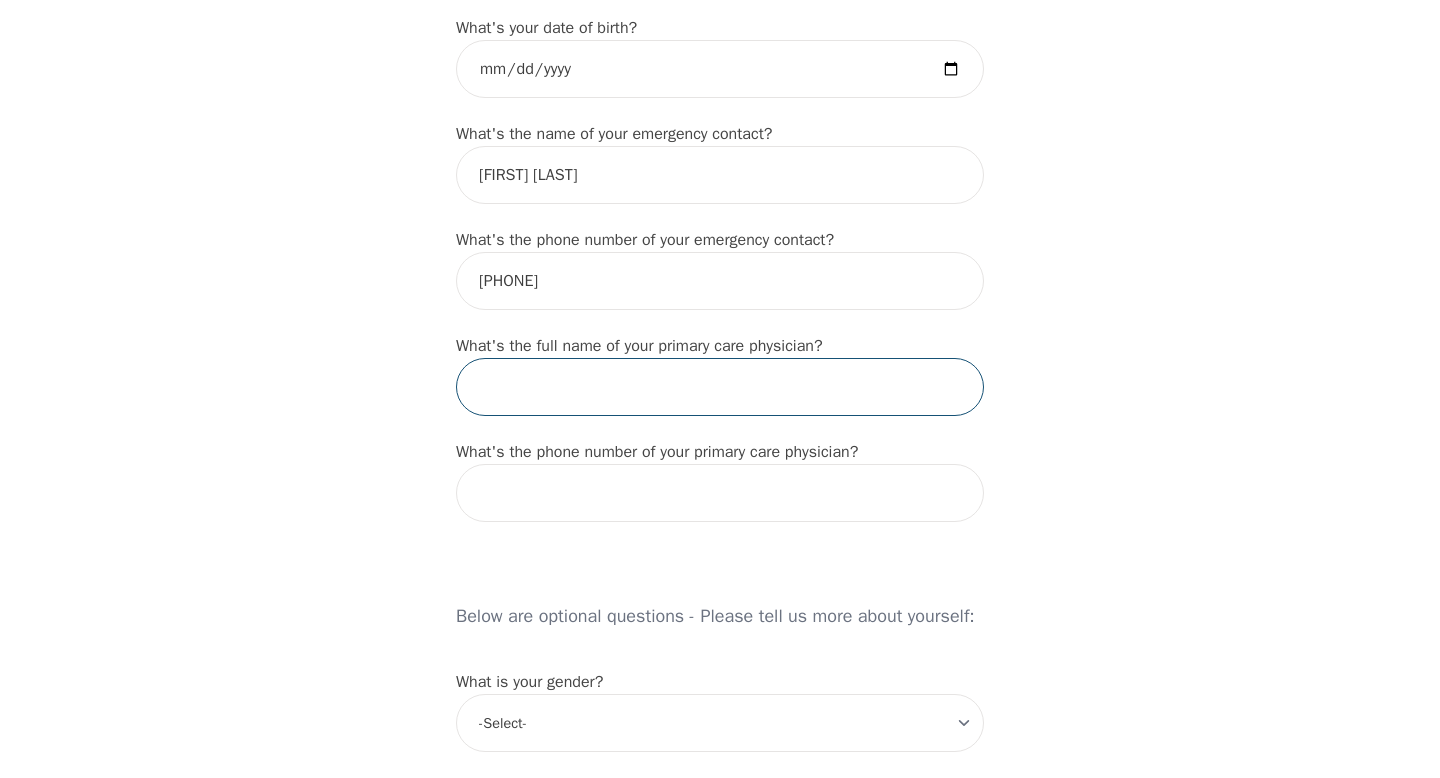 click at bounding box center [720, 387] 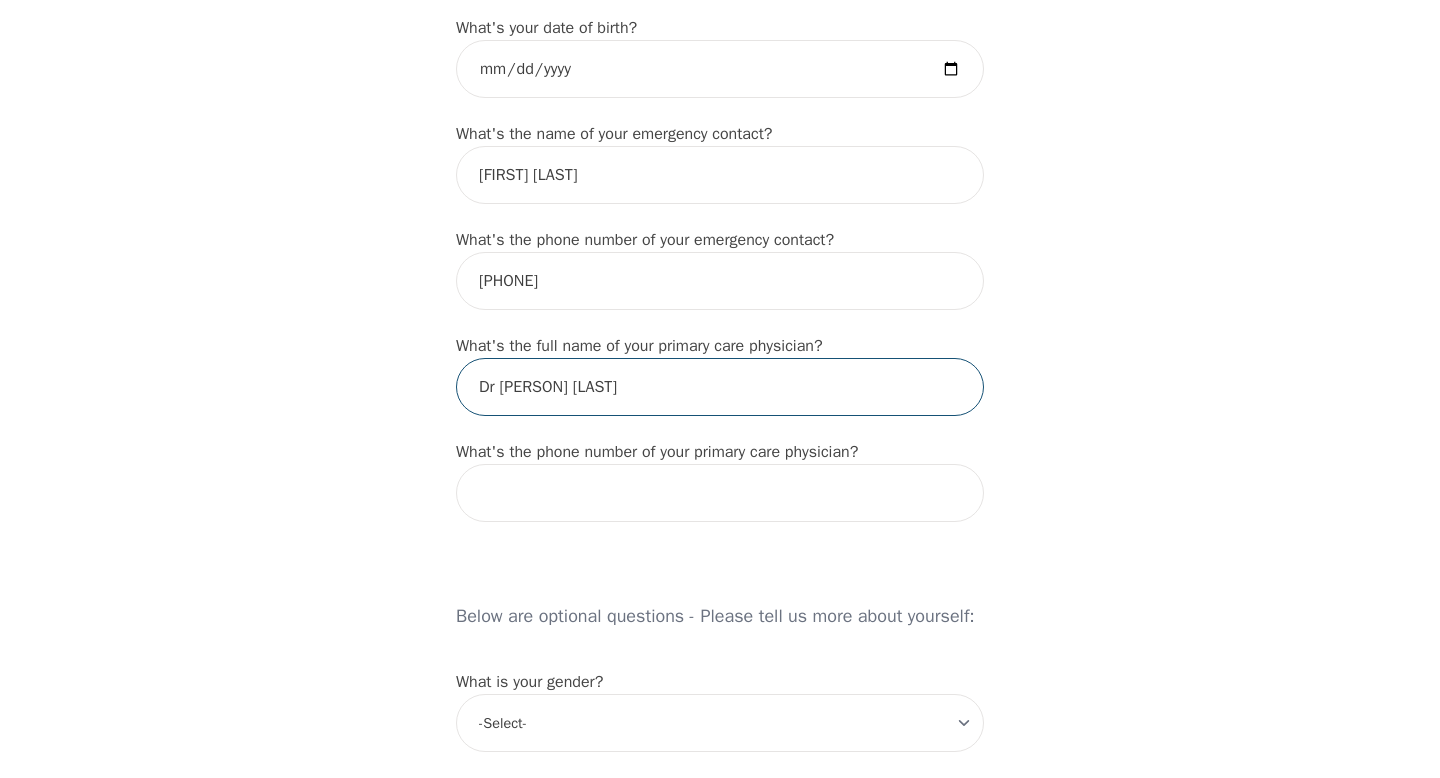 type on "Dr [PERSON] [LAST]" 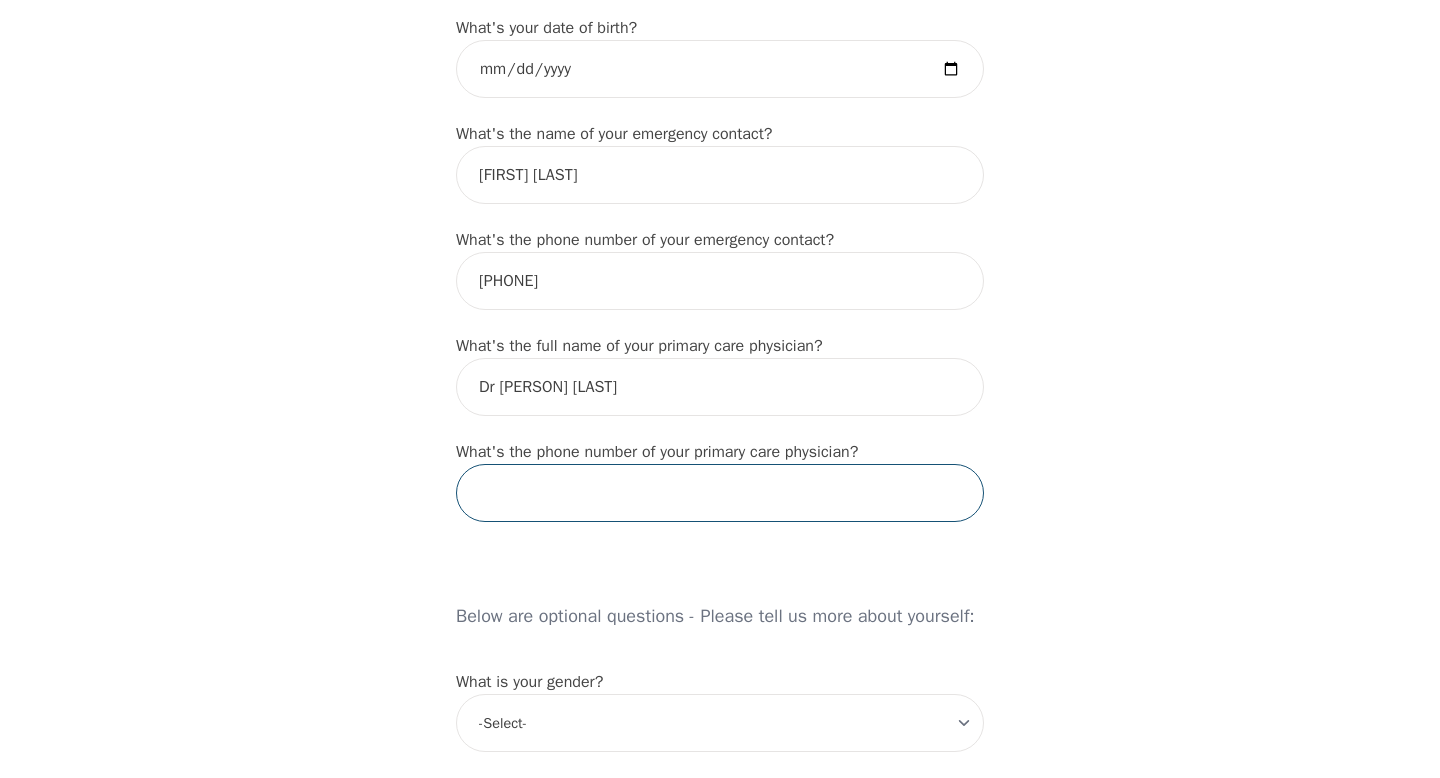 click at bounding box center (720, 493) 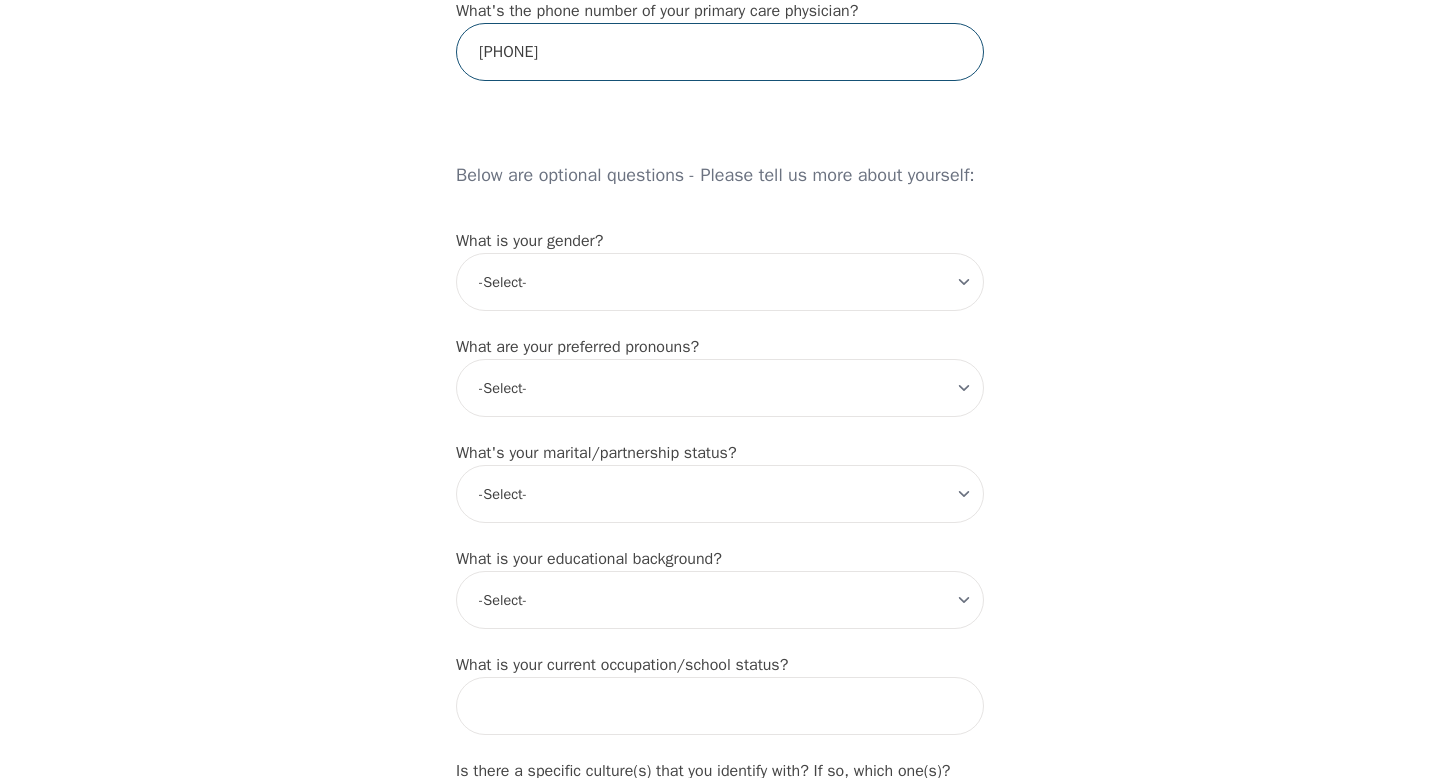 scroll, scrollTop: 1510, scrollLeft: 0, axis: vertical 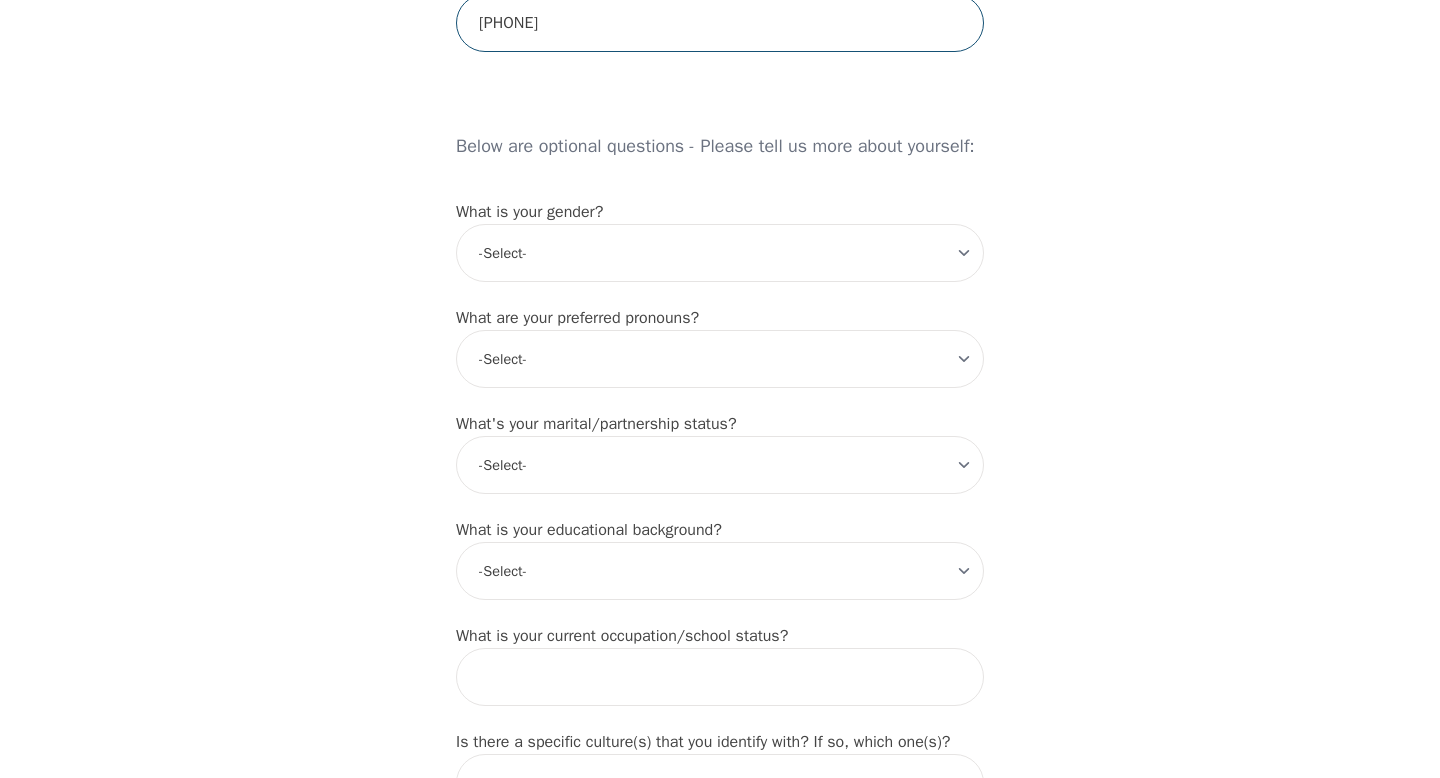 type on "[PHONE]" 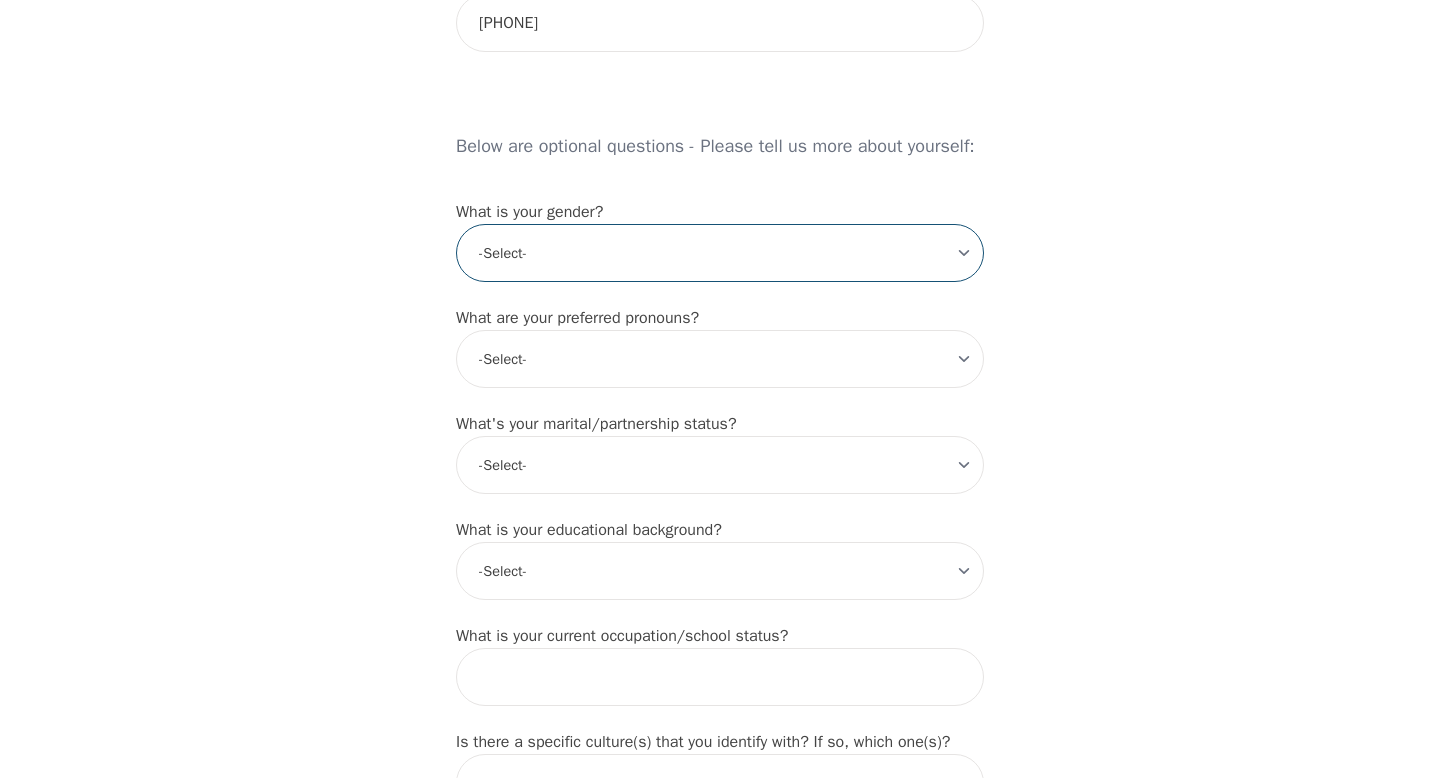 click on "-Select- male female non-binary transgender intersex prefer_not_to_say" at bounding box center (720, 253) 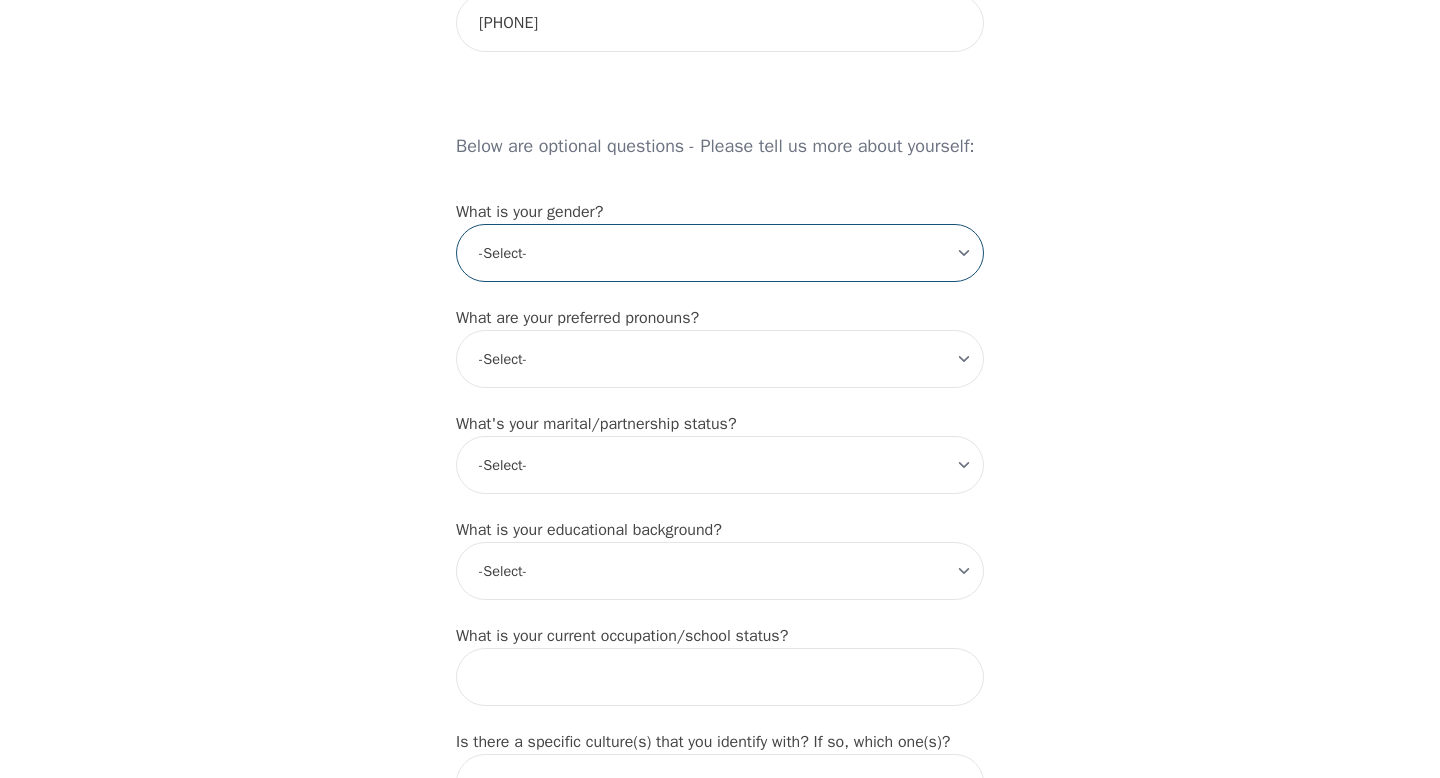 select on "female" 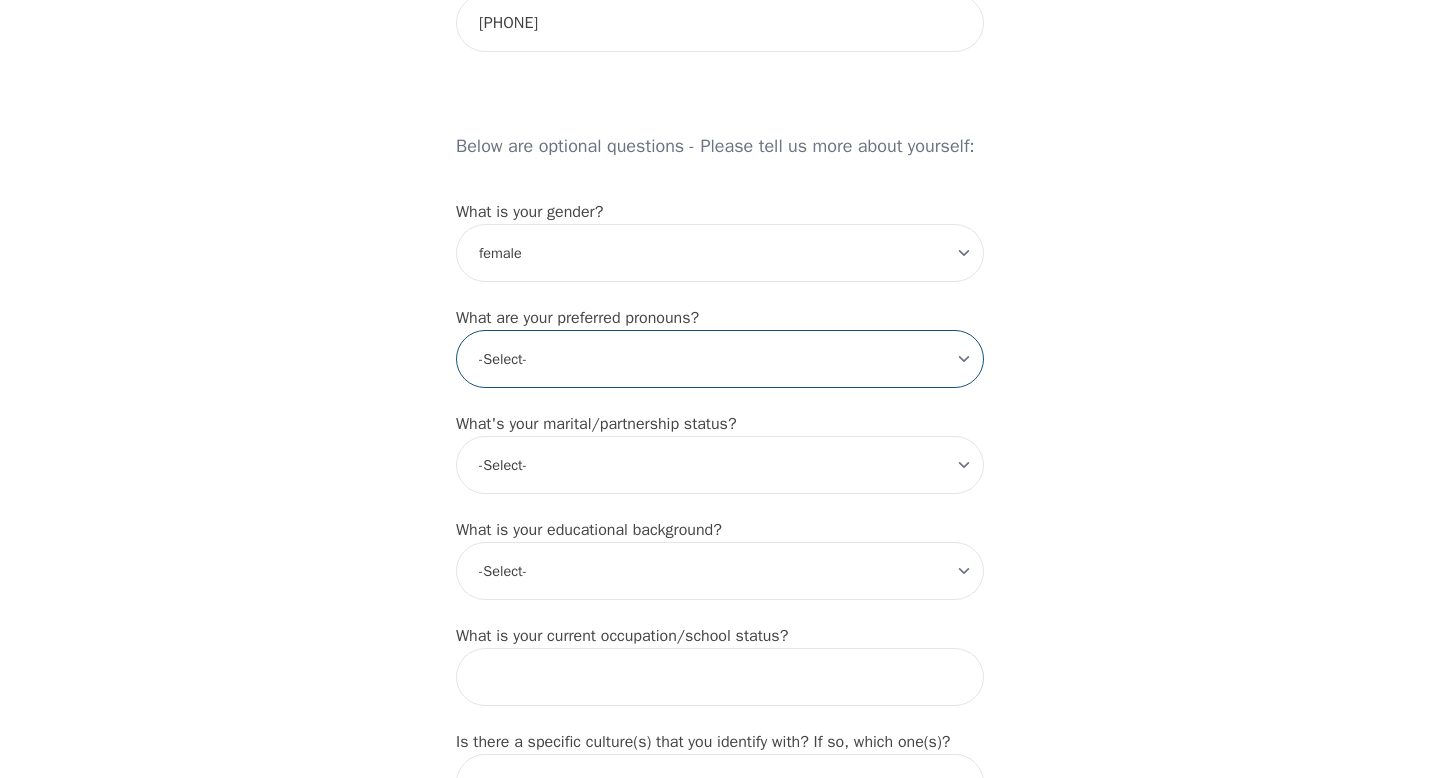click on "-Select- he/him she/her they/them ze/zir xe/xem ey/em ve/ver tey/ter e/e per/per prefer_not_to_say" at bounding box center [720, 359] 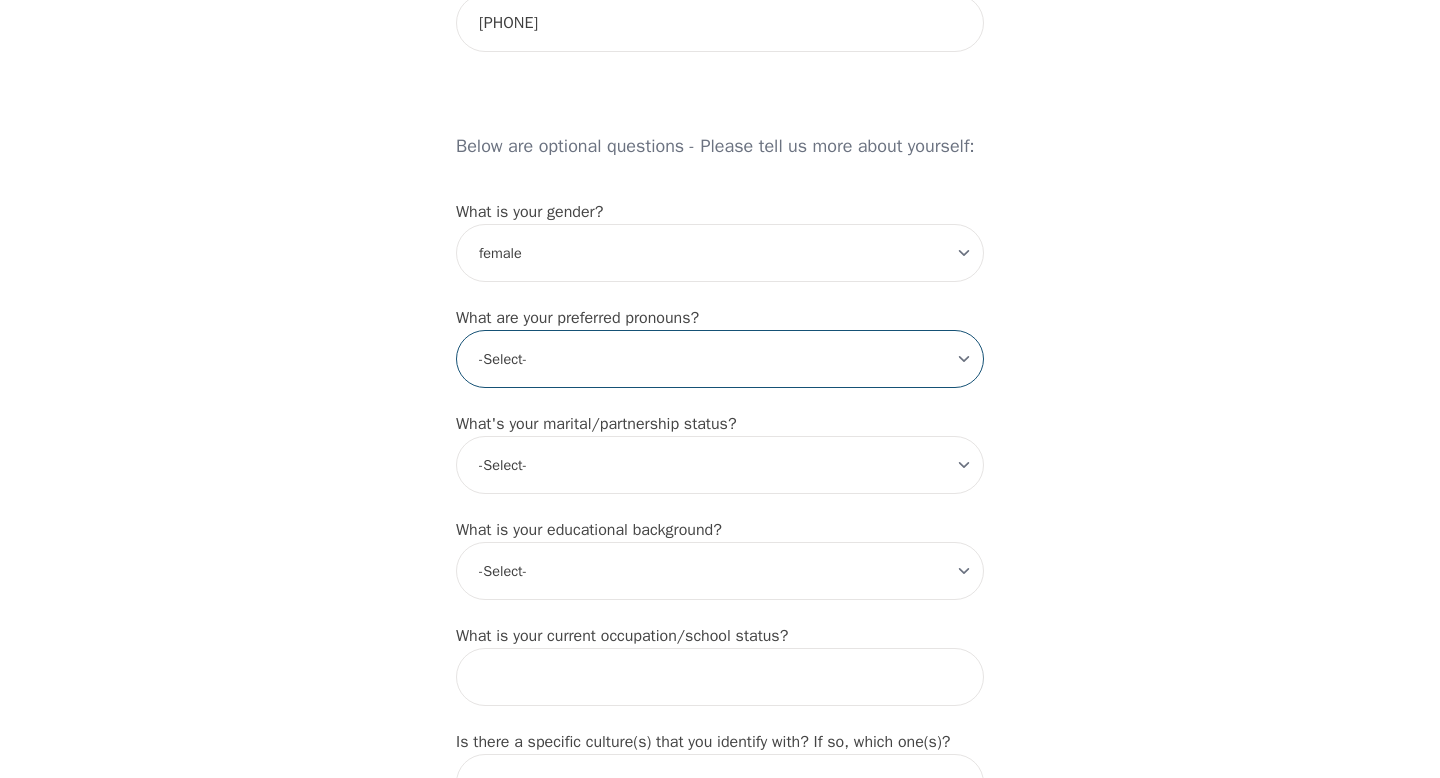 select on "she/her" 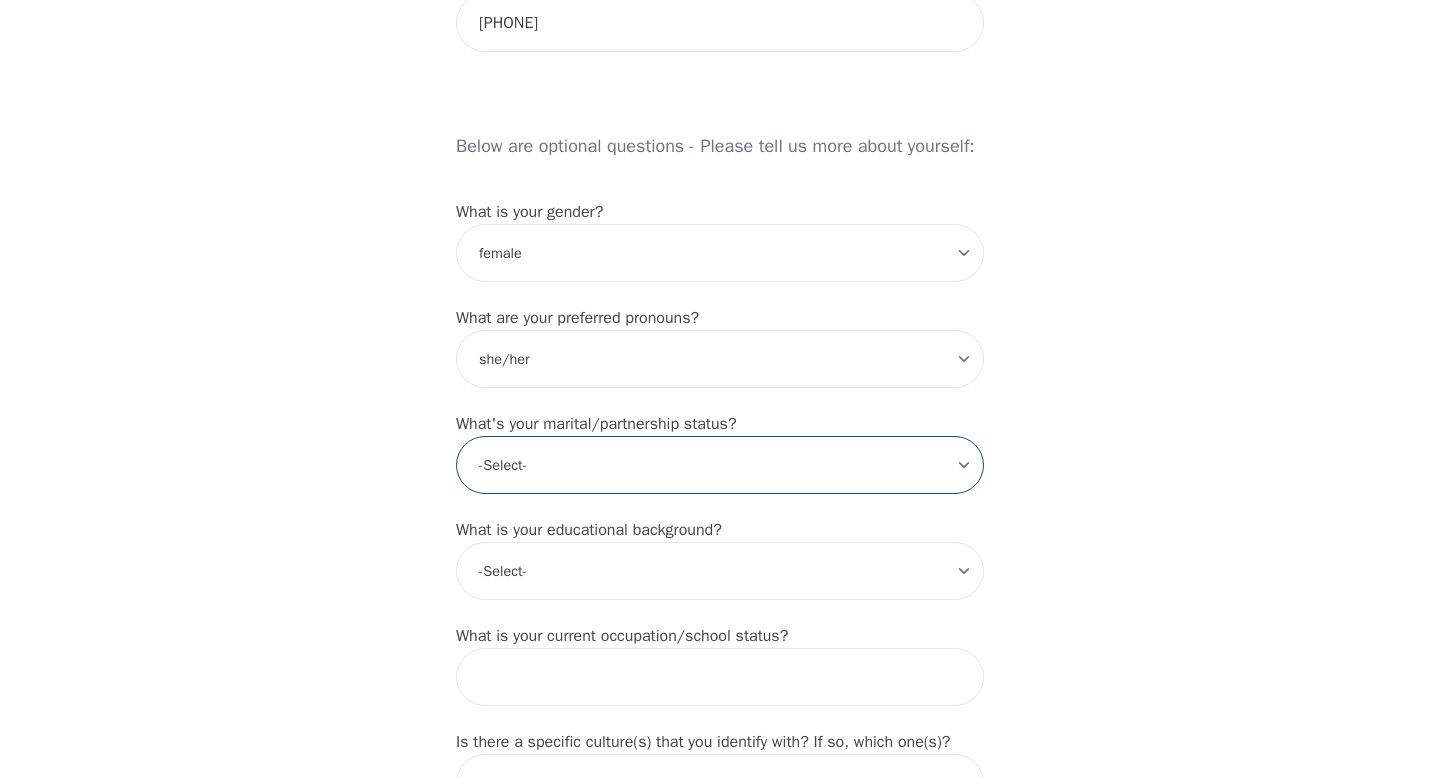 click on "-Select- Single Partnered Married Common Law Widowed Separated Divorced" at bounding box center (720, 465) 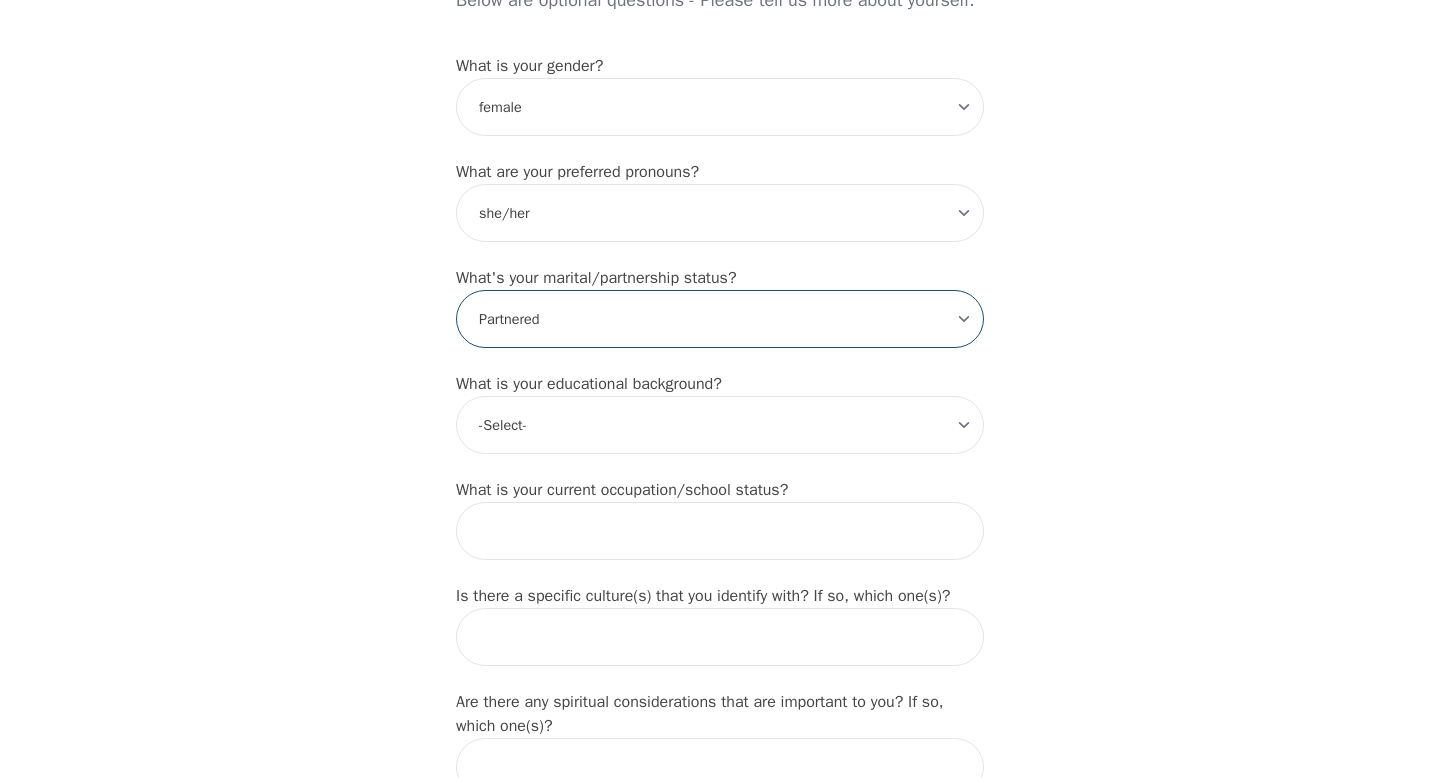 scroll, scrollTop: 1705, scrollLeft: 0, axis: vertical 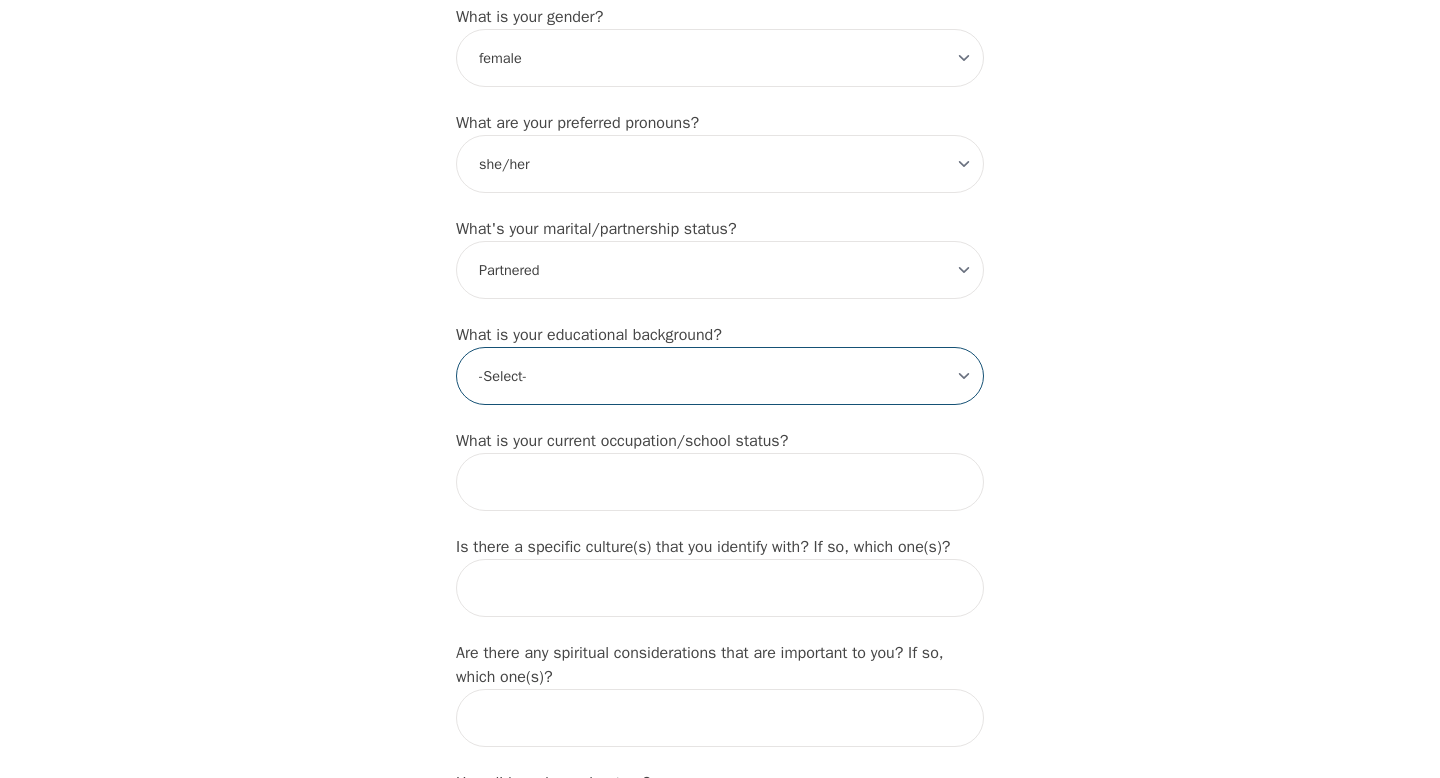click on "-Select- Less than high school High school Associate degree Bachelor degree Master's degree Professional degree Doctorial degree" at bounding box center [720, 376] 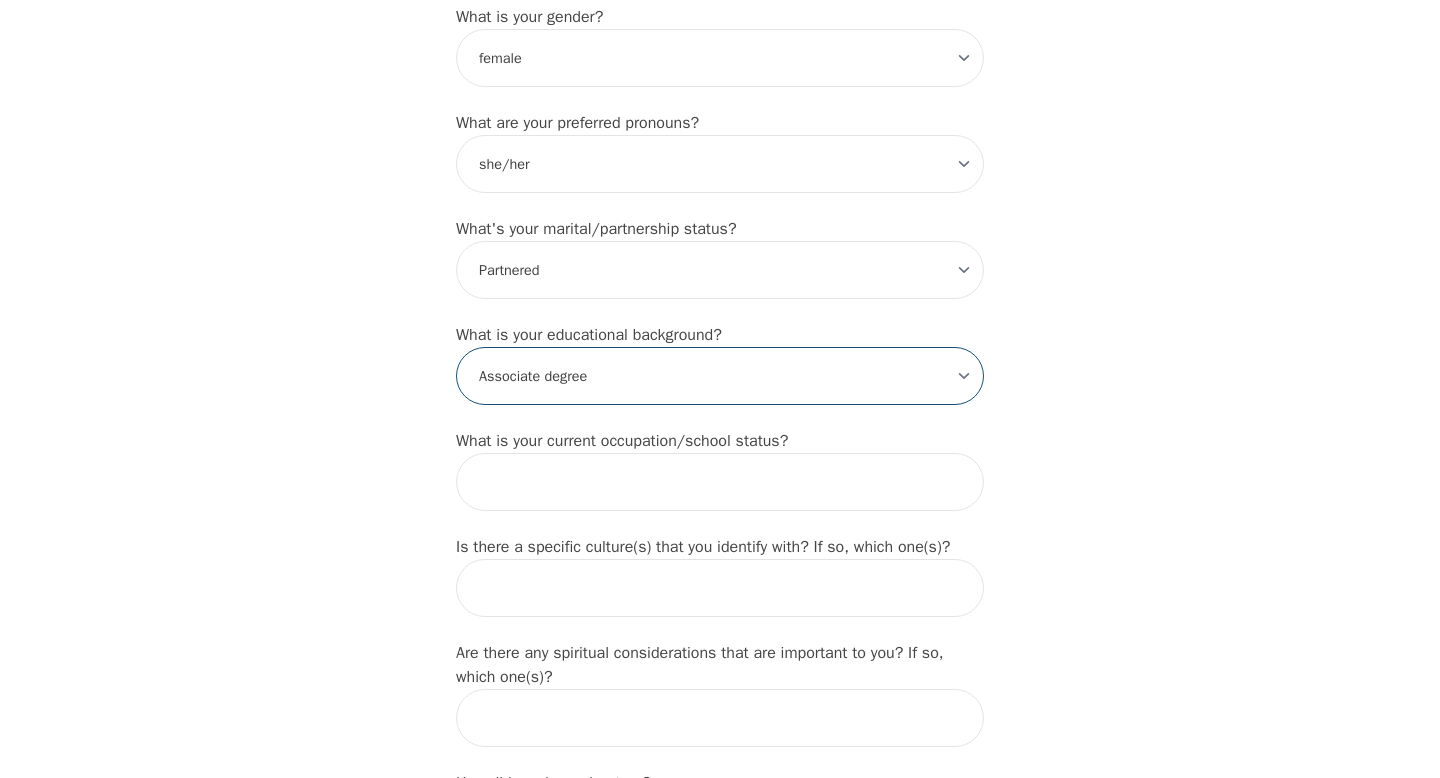 click on "-Select- Less than high school High school Associate degree Bachelor degree Master's degree Professional degree Doctorial degree" at bounding box center (720, 376) 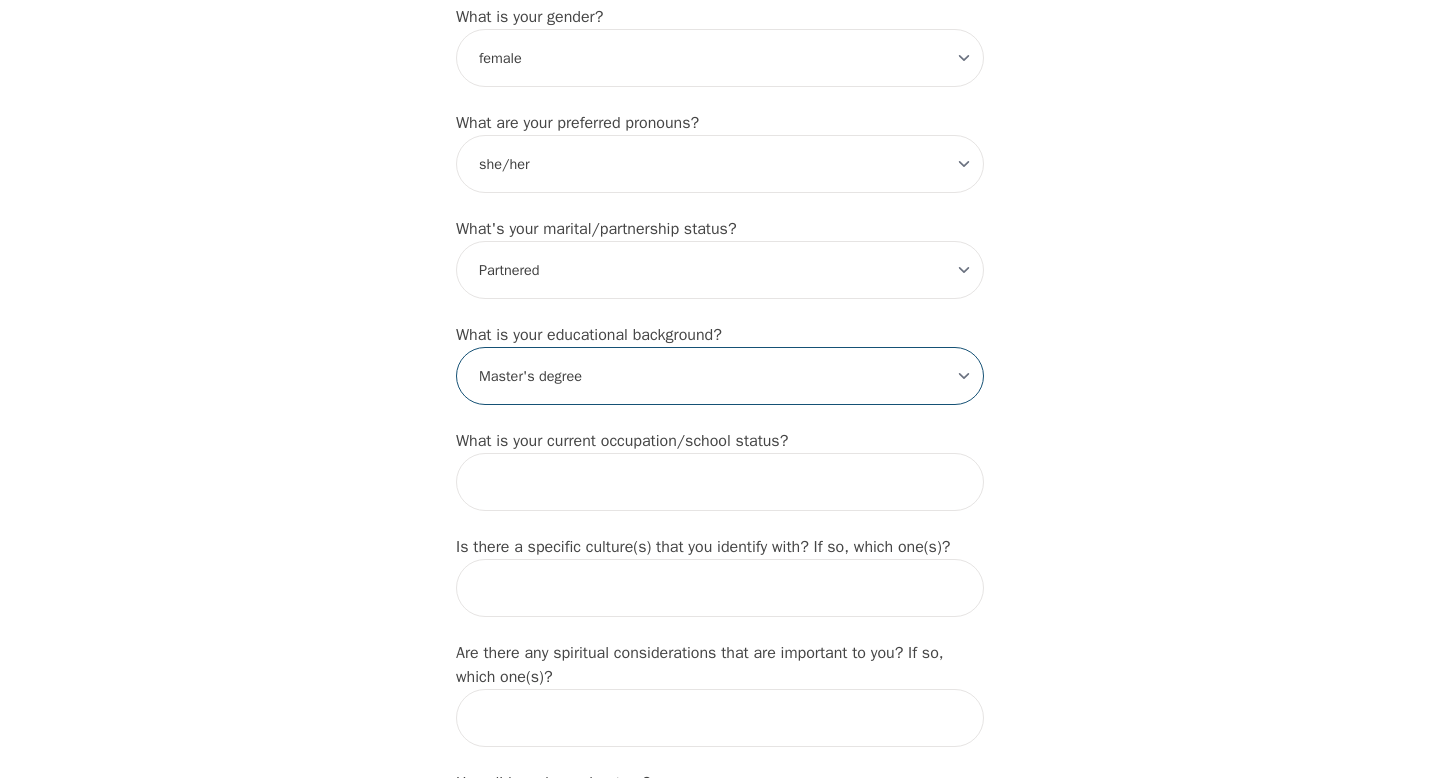 click on "-Select- Less than high school High school Associate degree Bachelor degree Master's degree Professional degree Doctorial degree" at bounding box center [720, 376] 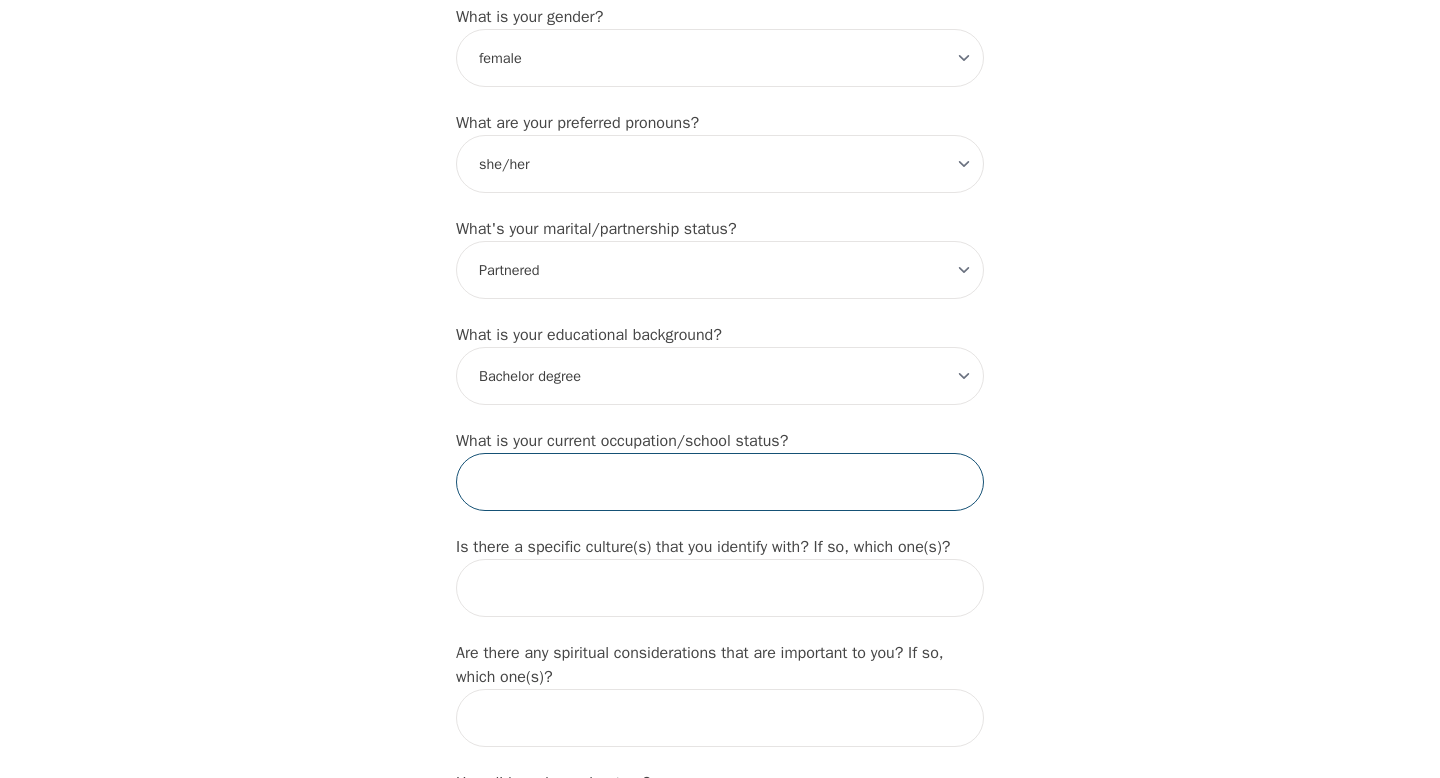 click at bounding box center (720, 482) 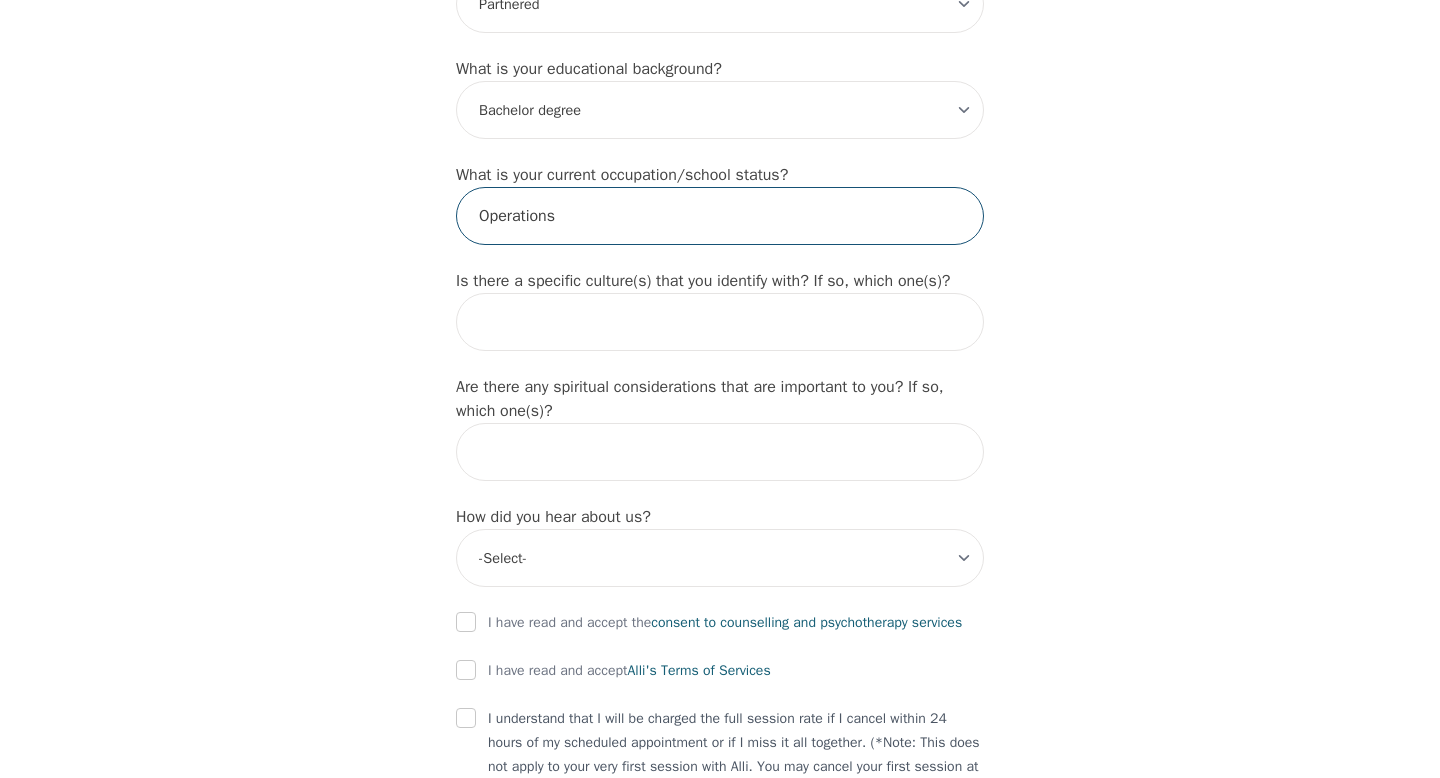 scroll, scrollTop: 1972, scrollLeft: 0, axis: vertical 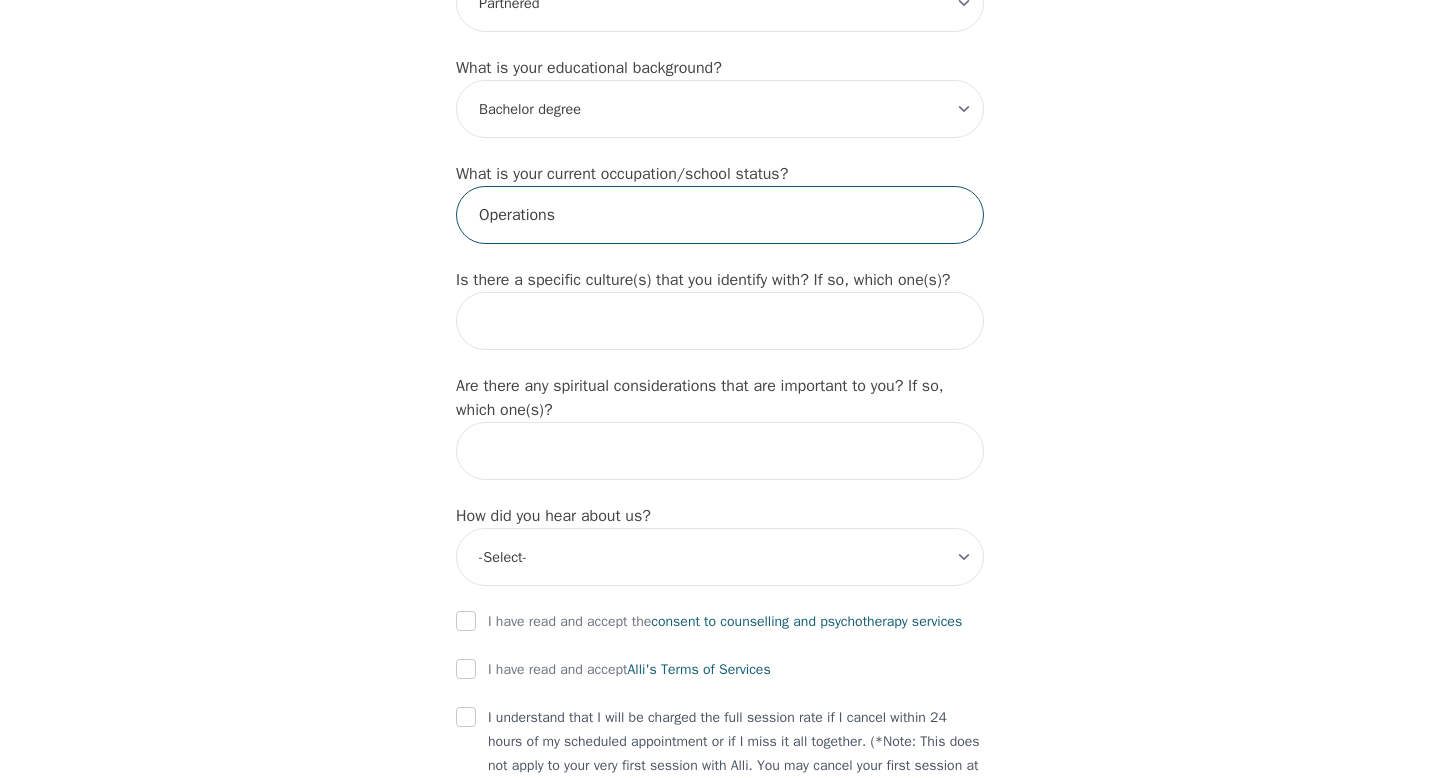 type on "Operations" 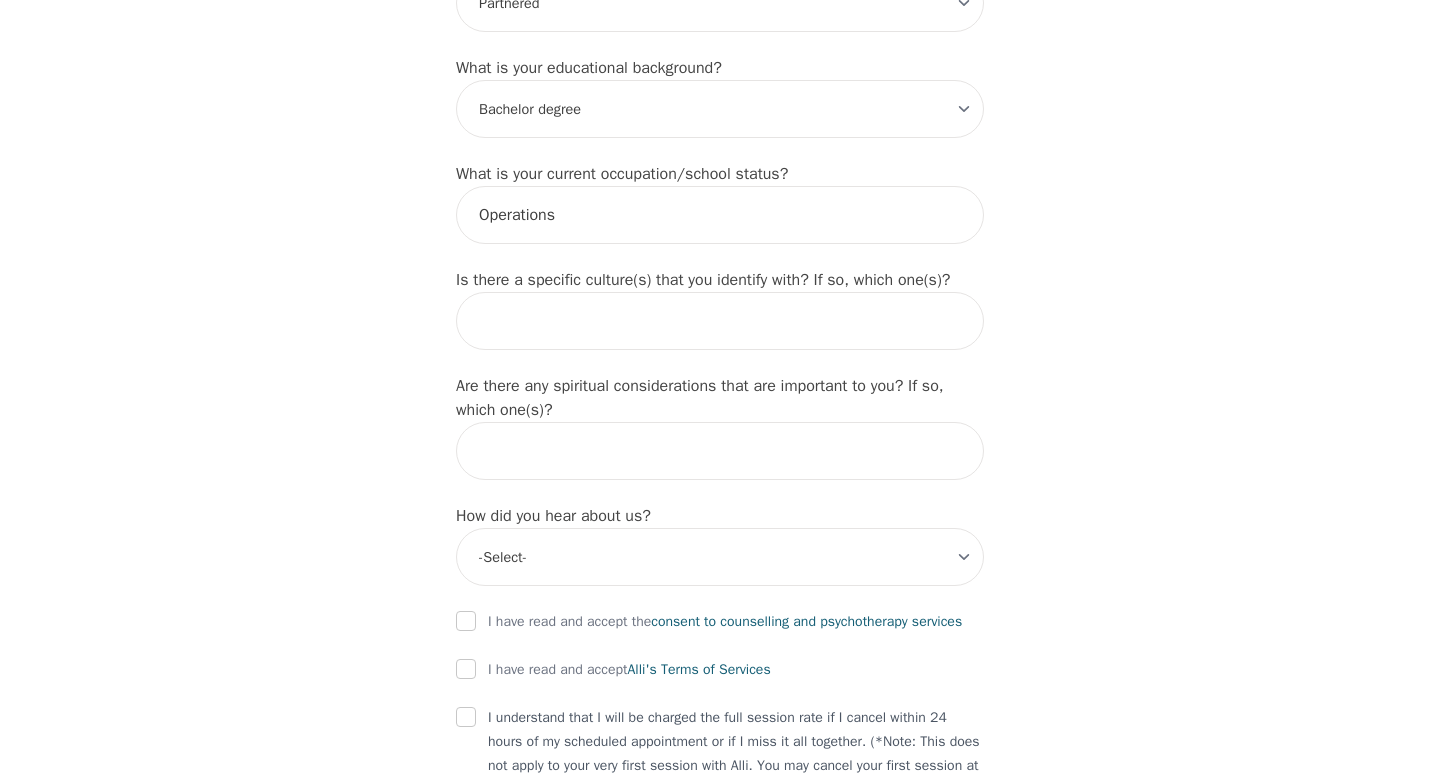click on "What's your first name? (This will be the name on your insurance receipt) [FIRST] What's your last name? [LAST] What's your preferred name? [OPTIONAL] What's your email? [EMAIL] What's your phone number? [PHONE] What's your address? [NUMBER] [STREET] What's your unit number? [OPTIONAL] What's your date of birth? [DATE] What's the name of your emergency contact? [FIRST] [LAST] What's the phone number of your emergency contact? [PHONE] What's the full name of your primary care physician? Dr [LAST] [LAST] What's the phone number of your primary care physician? [PHONE] Below are optional questions - Please tell us more about yourself: What is your gender? -Select- male female non-binary transgender intersex prefer_not_to_say What are your preferred pronouns? -Select- he/him she/her they/them ze/zir xe/xem ey/em ve/ver tey/ter e/e per/per prefer_not_to_say What's your marital/partnership status? -Select- Single Partnered Married Common Law Widowed Separated Divorced -Select- -Select-" at bounding box center [720, -369] 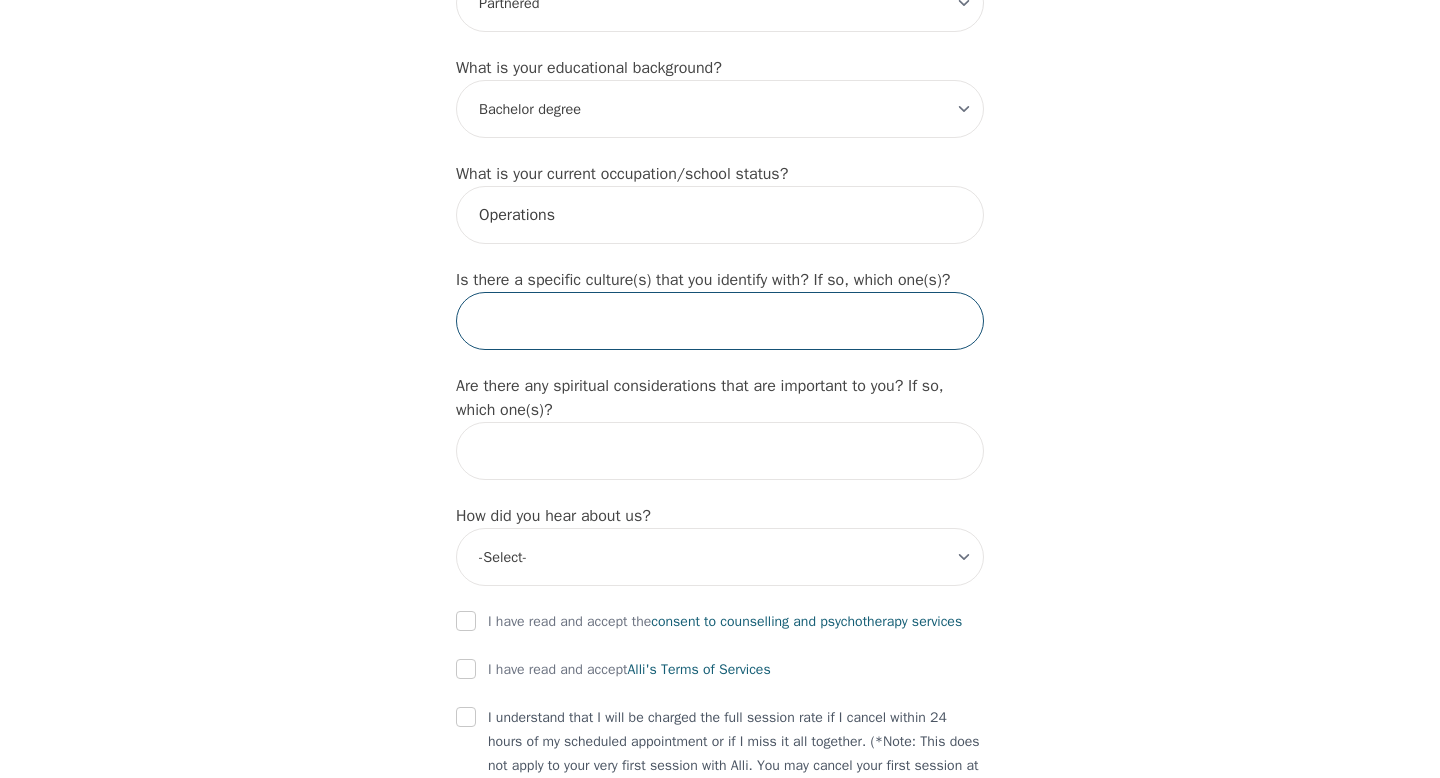 click at bounding box center [720, 321] 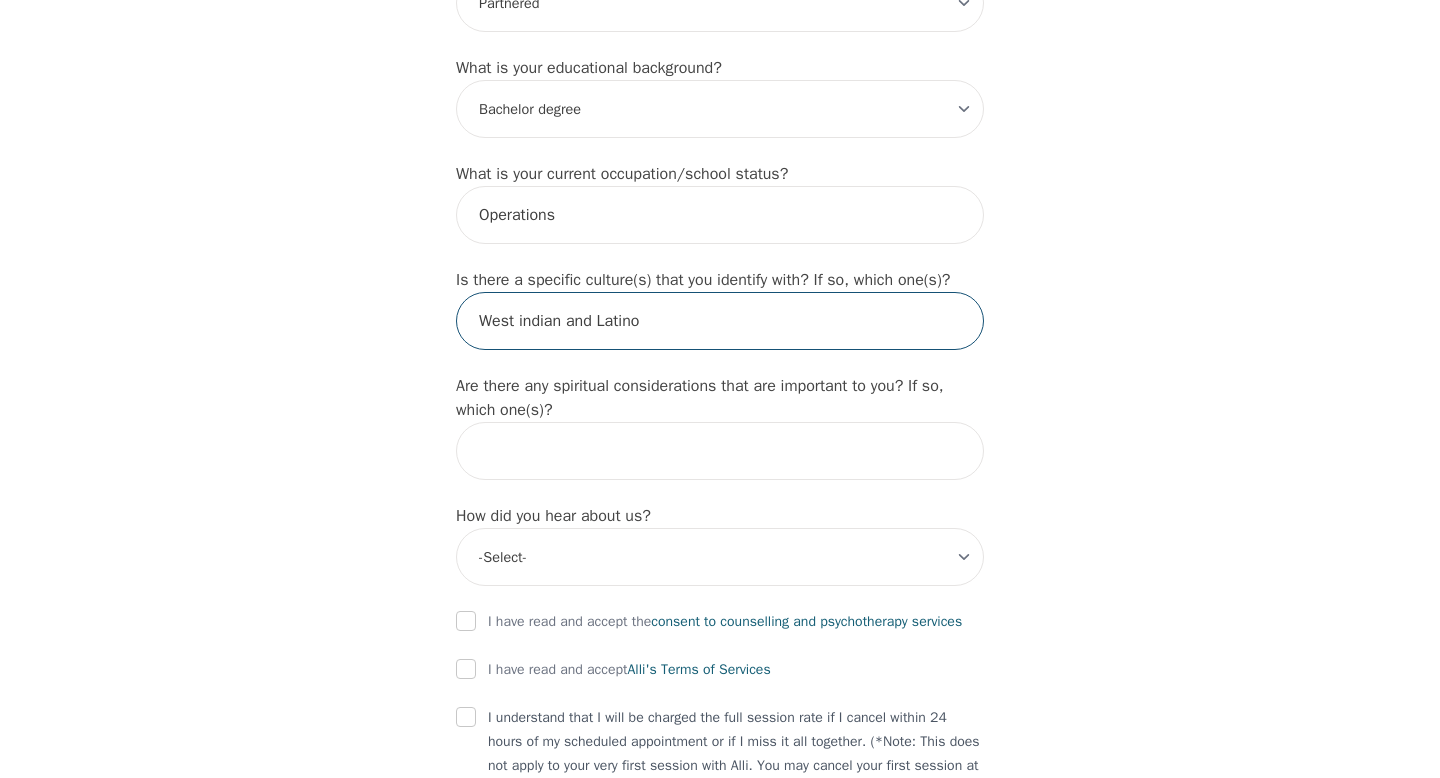 type on "West indian and Latino" 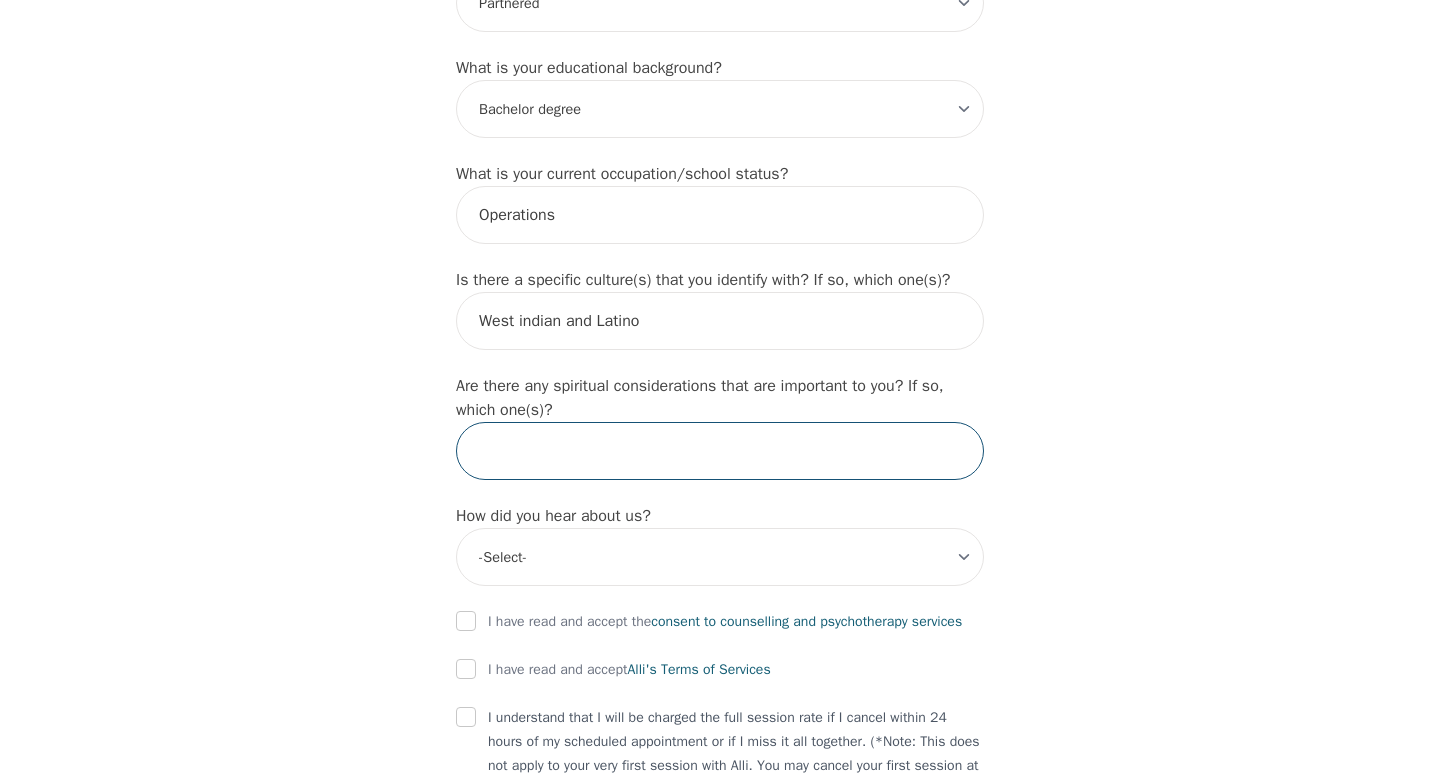 click at bounding box center [720, 451] 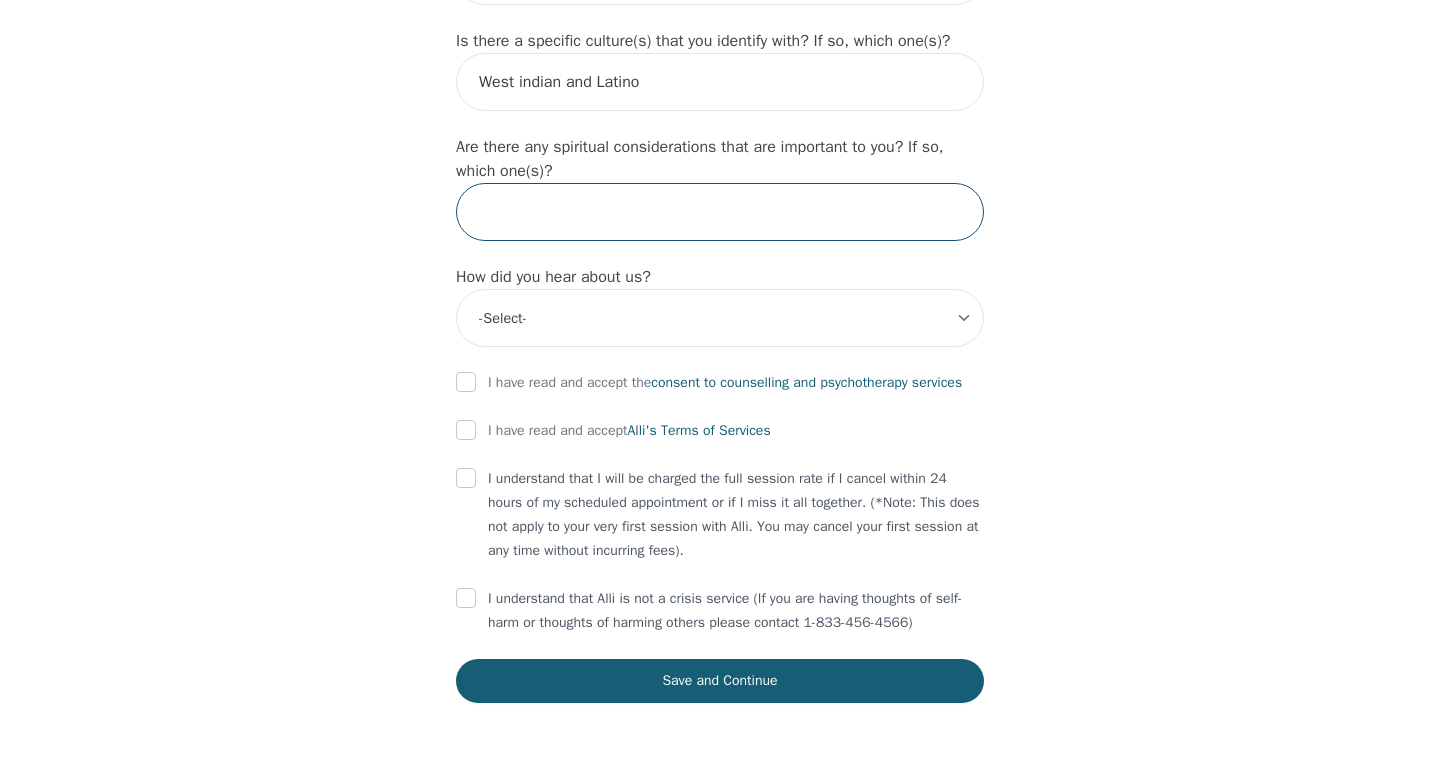 scroll, scrollTop: 2222, scrollLeft: 0, axis: vertical 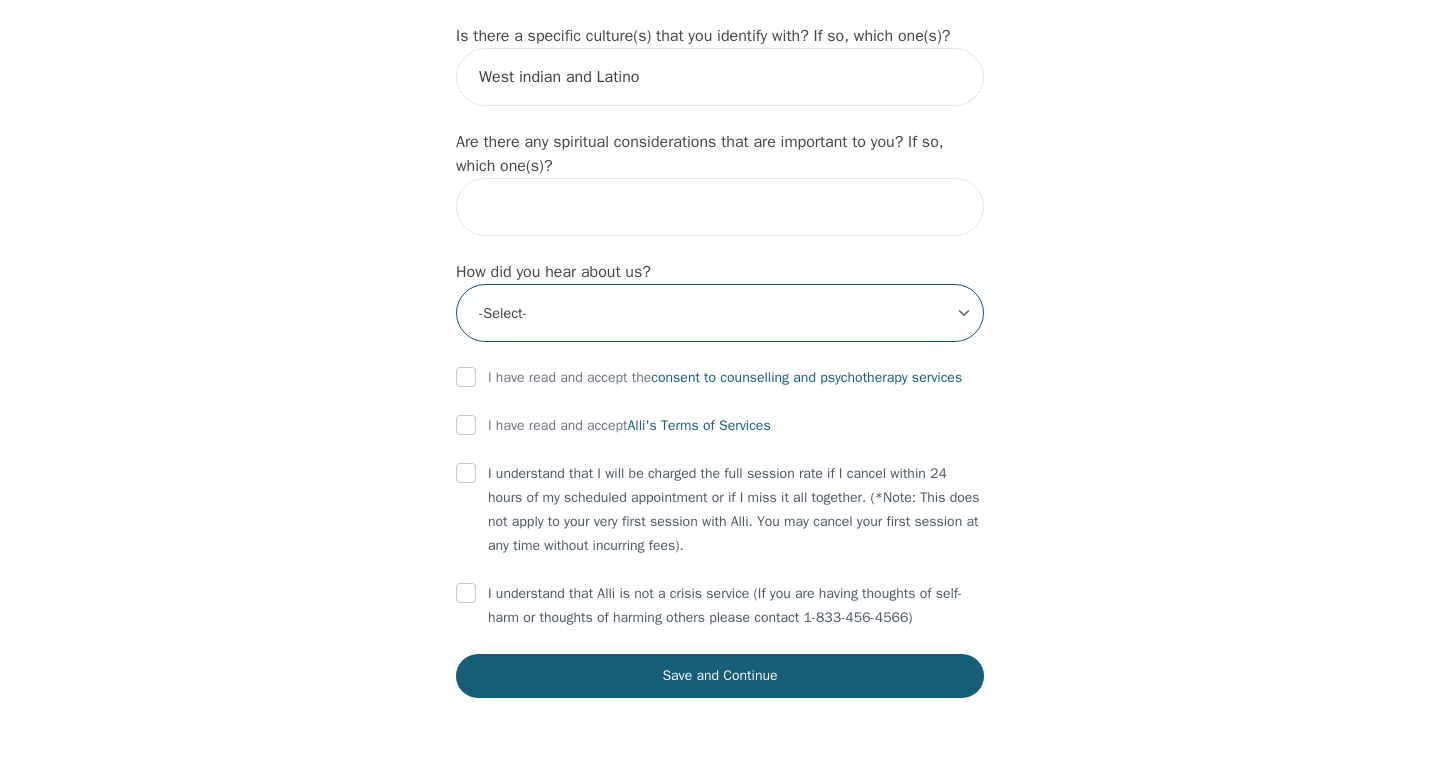 click on "-Select- Physician/Specialist Friend Facebook Instagram Google Search Google Ads Facebook/Instagram Ads Other" at bounding box center (720, 313) 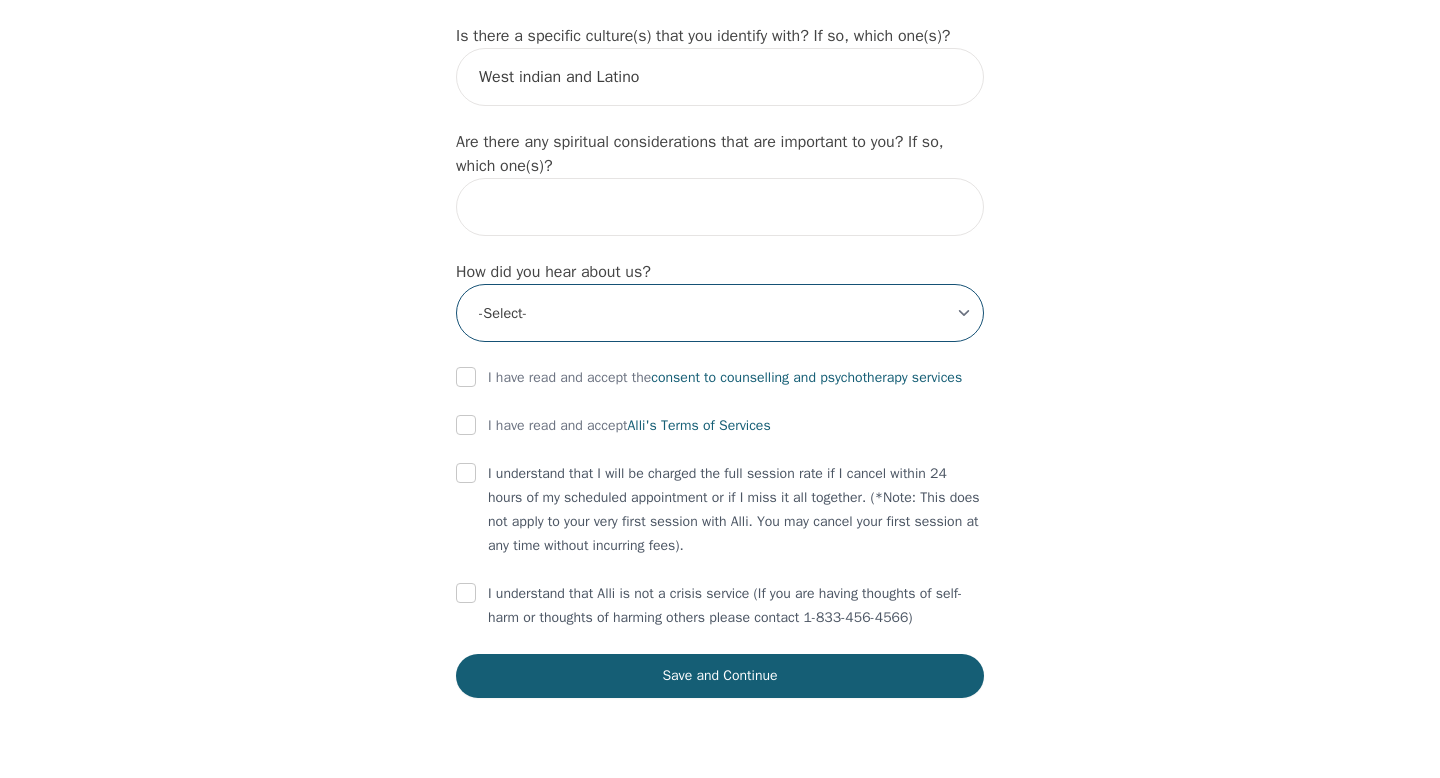 select on "Instagram" 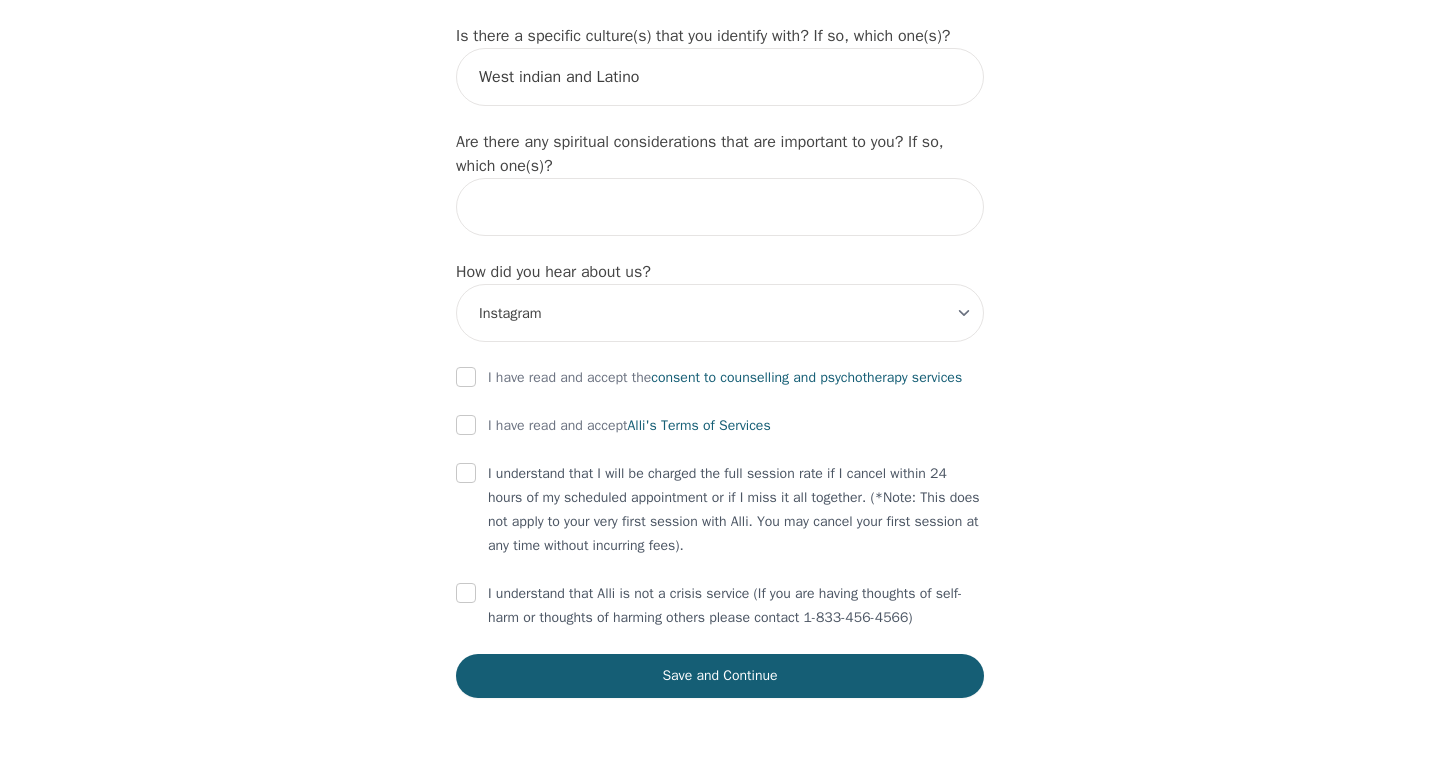 click at bounding box center [466, 378] 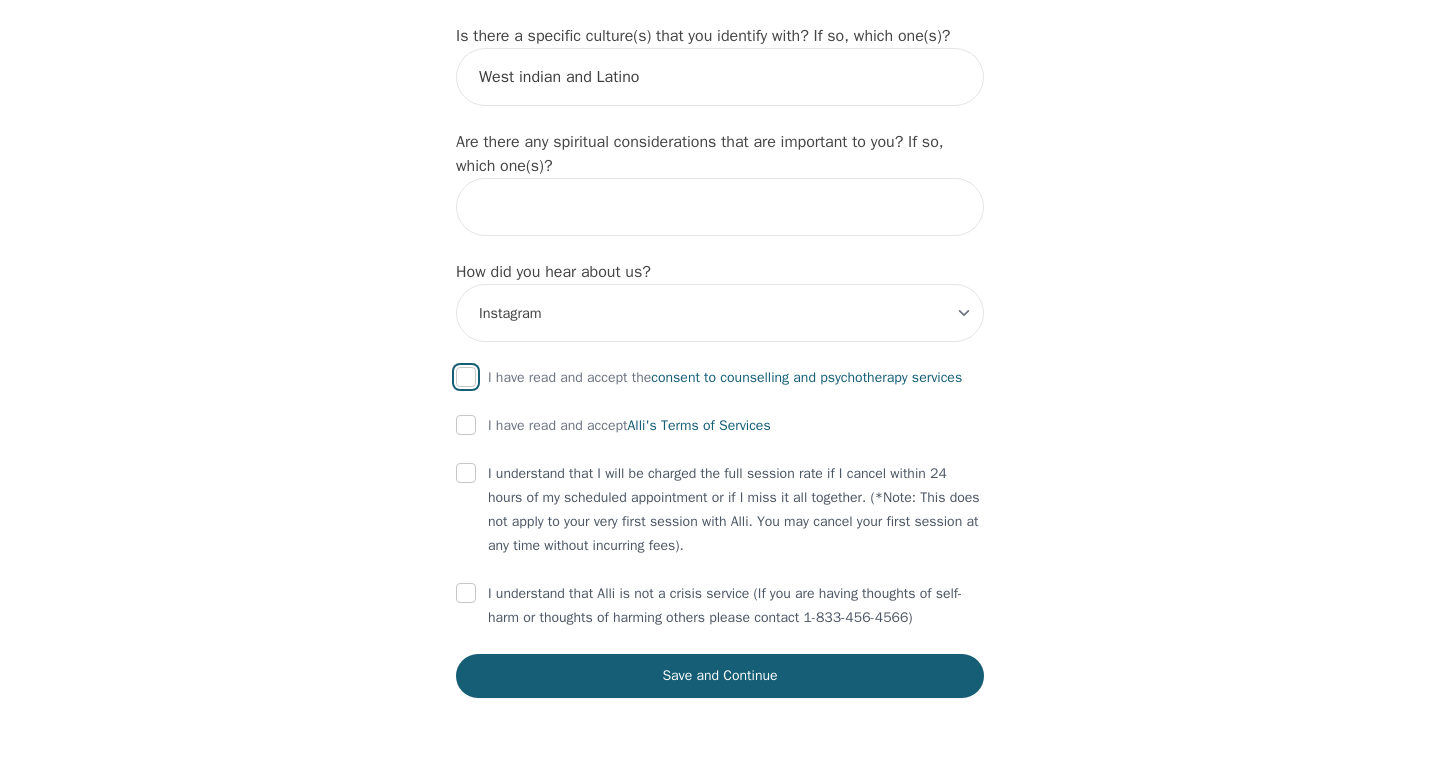 click at bounding box center [466, 377] 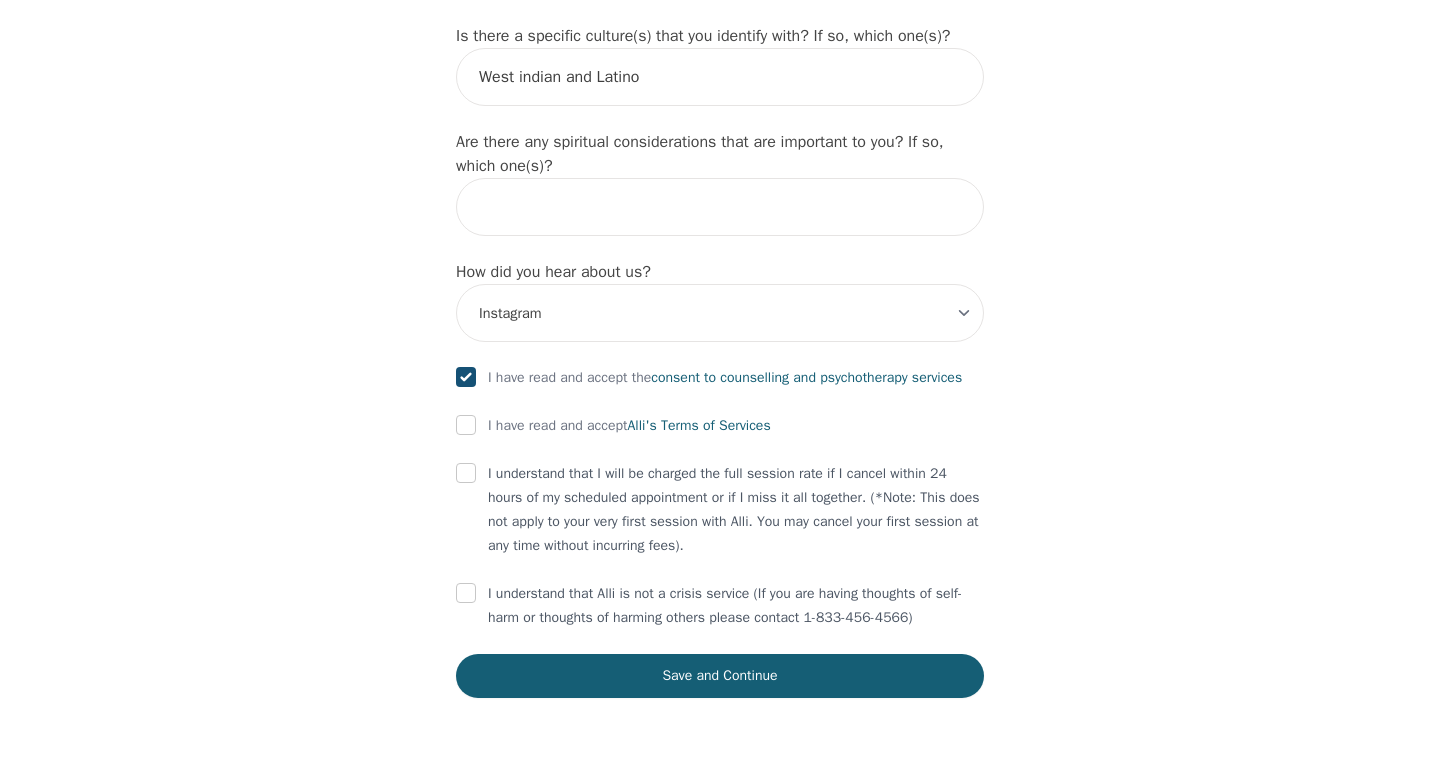 click on "What's your first name? (This will be the name on your insurance receipt) [FIRST] What's your last name? [LAST] What's your preferred name? [OPTIONAL] What's your email? [EMAIL] What's your phone number? [PHONE] What's your address? [NUMBER] [STREET] What's your unit number? [OPTIONAL] What's your date of birth? [DATE] What's the name of your emergency contact? [FIRST] [LAST] What's the phone number of your emergency contact? [PHONE] What's the full name of your primary care physician? Dr [LAST] [LAST] What's the phone number of your primary care physician? [PHONE] Below are optional questions - Please tell us more about yourself: What is your gender? -Select- male female non-binary transgender intersex prefer_not_to_say What are your preferred pronouns? -Select- he/him she/her they/them ze/zir xe/xem ey/em ve/ver tey/ter e/e per/per prefer_not_to_say What's your marital/partnership status? -Select- Single Partnered Married Common Law Widowed Separated Divorced -Select- -Select-" at bounding box center [720, -613] 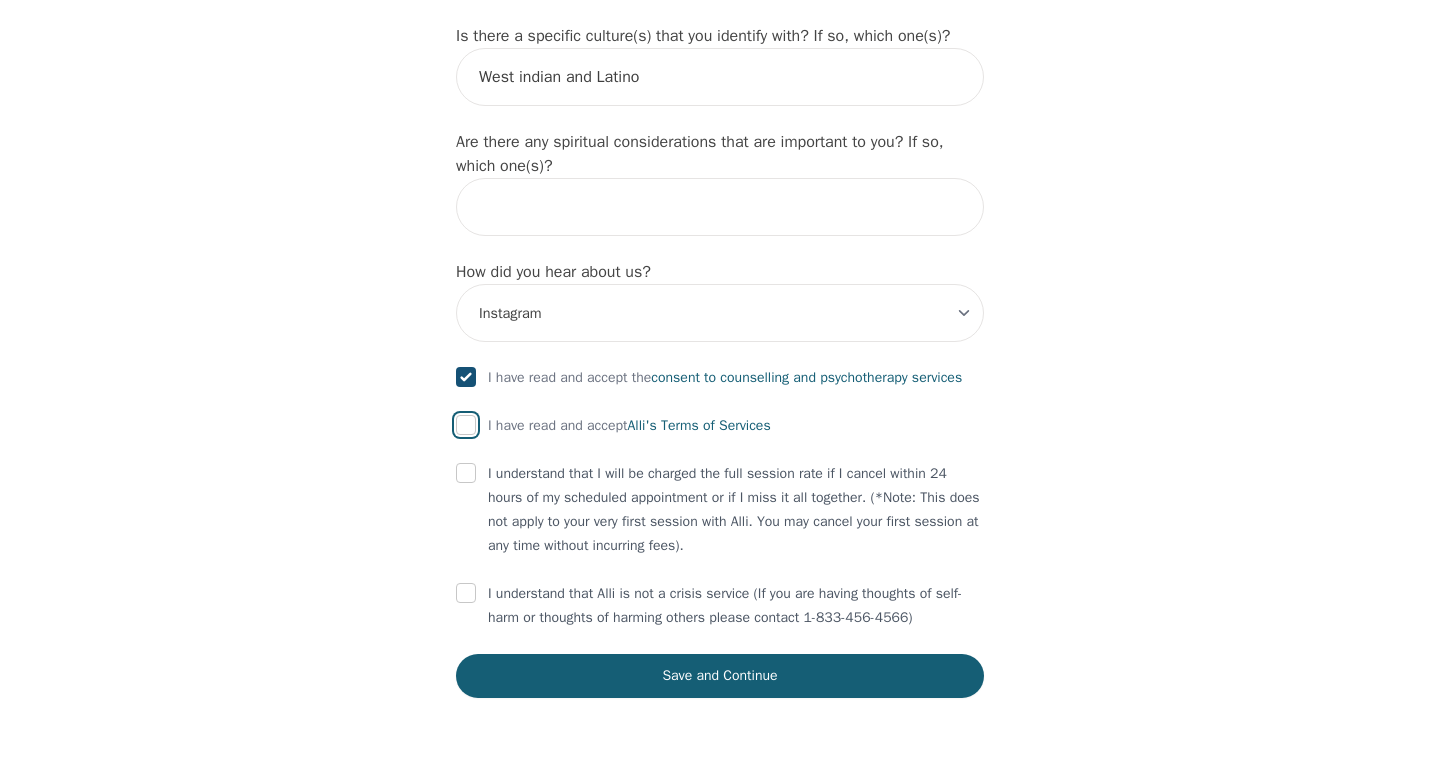 click at bounding box center (466, 425) 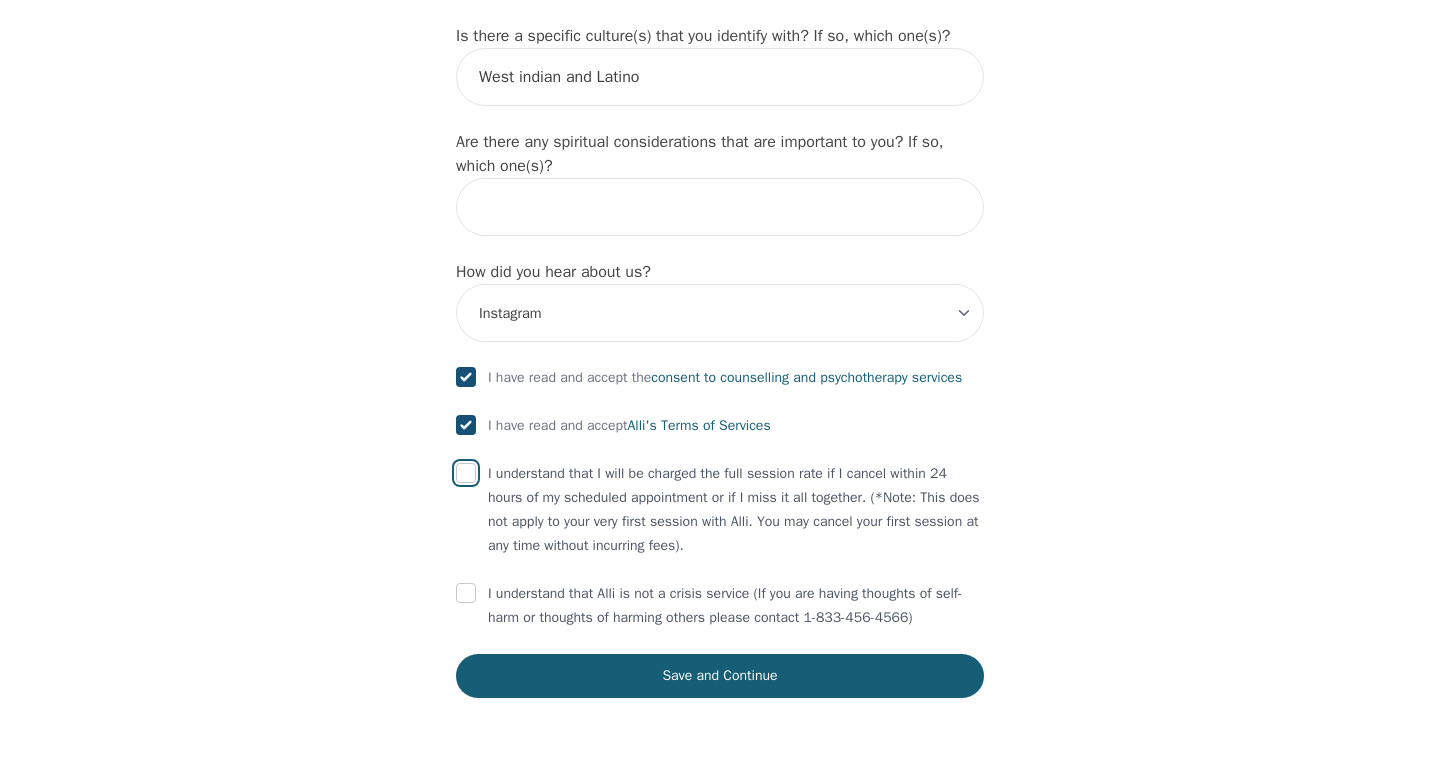 click at bounding box center [466, 473] 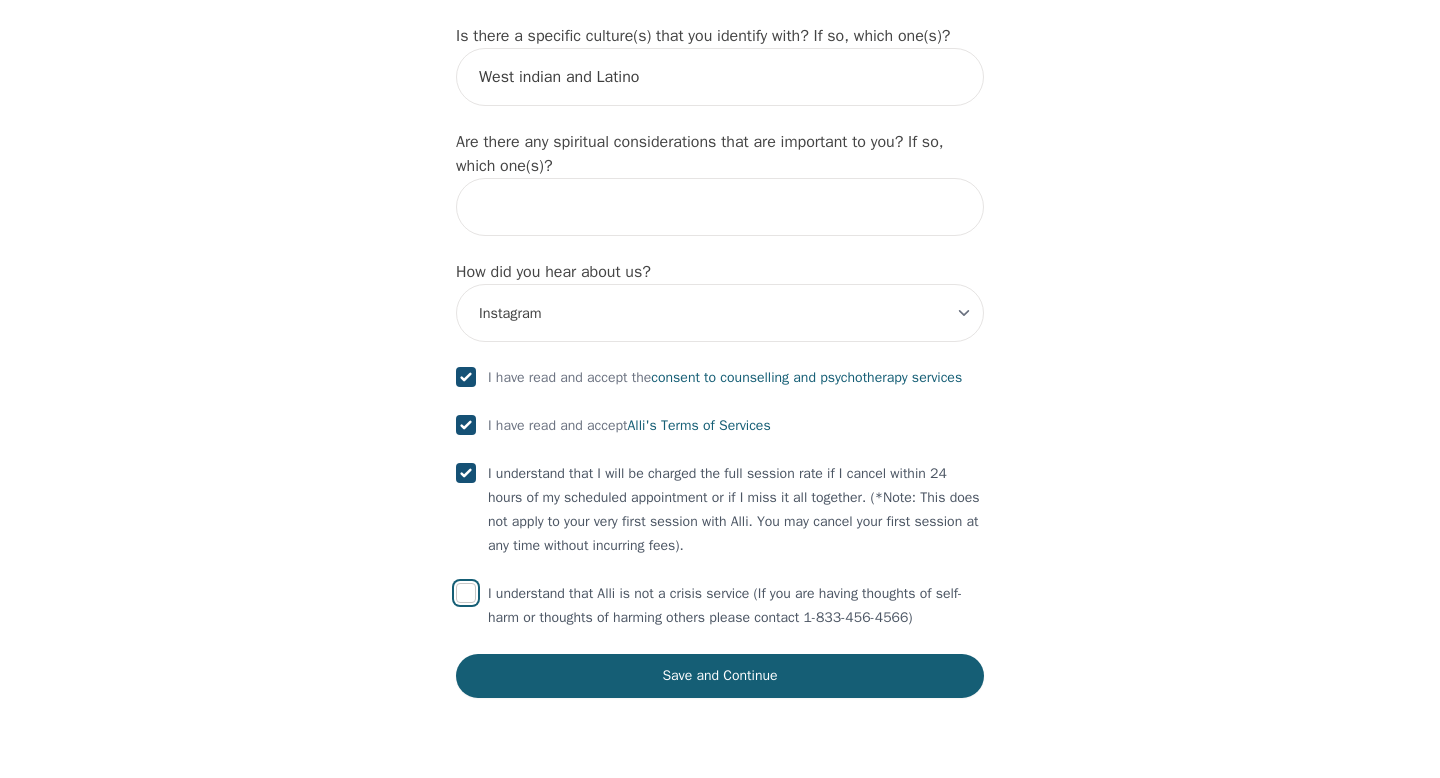click at bounding box center [466, 593] 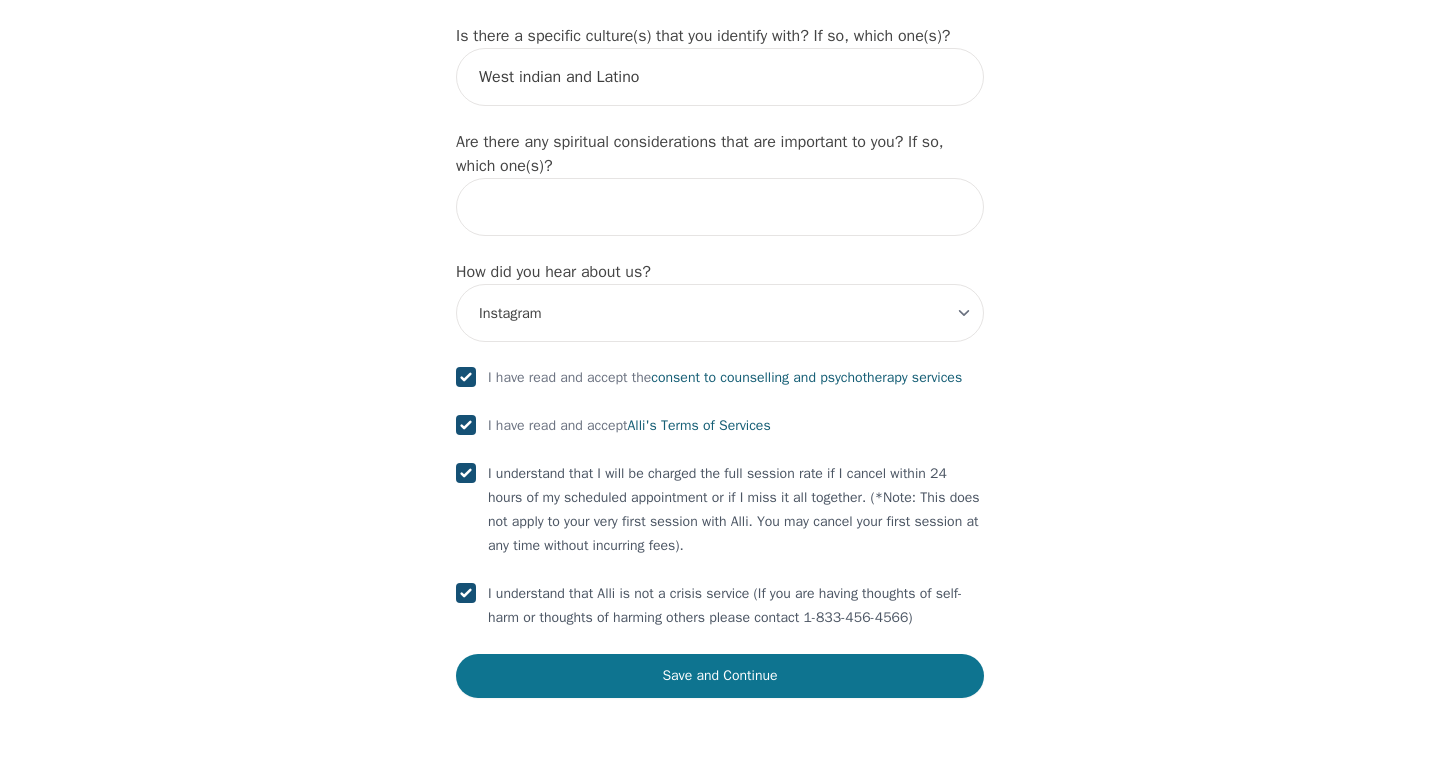 click on "Save and Continue" at bounding box center (720, 676) 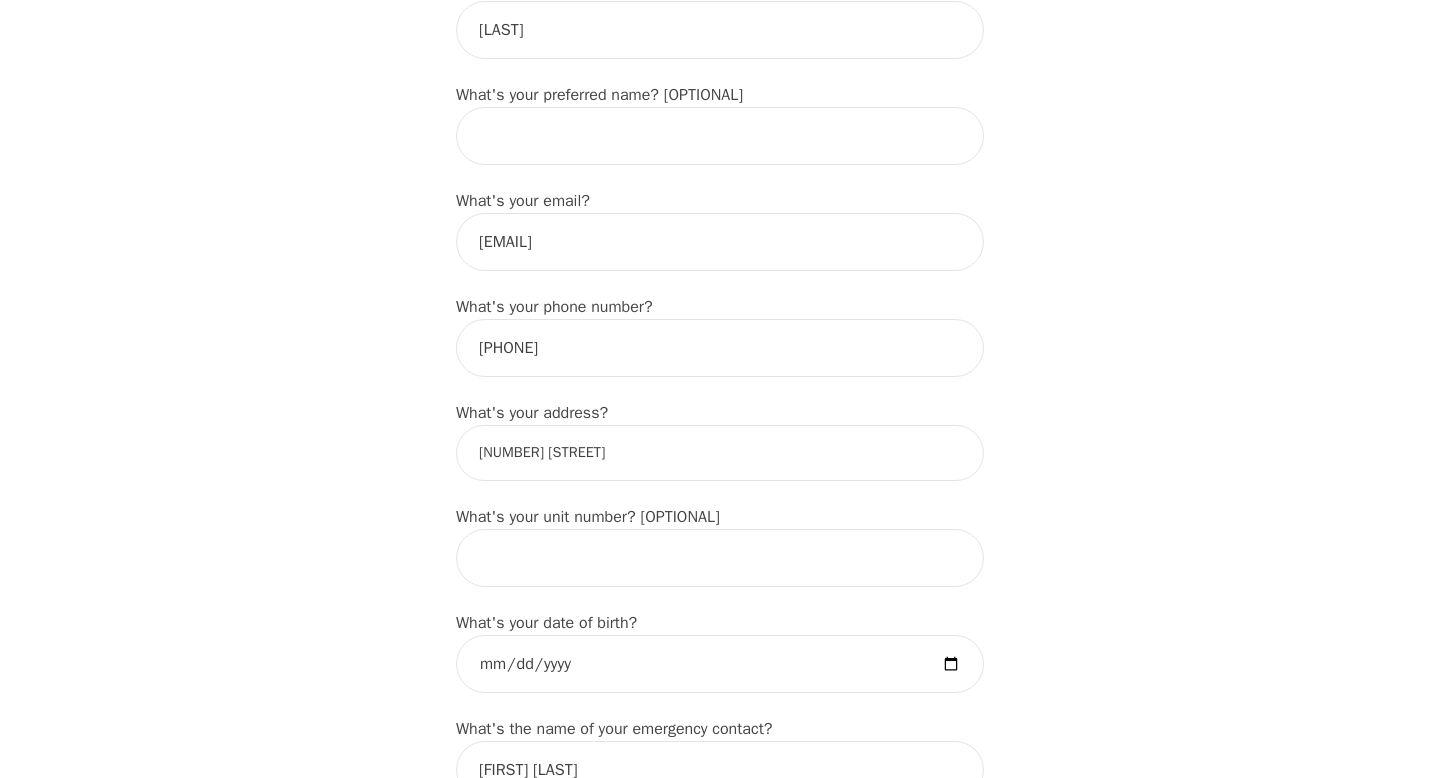 scroll, scrollTop: 429, scrollLeft: 0, axis: vertical 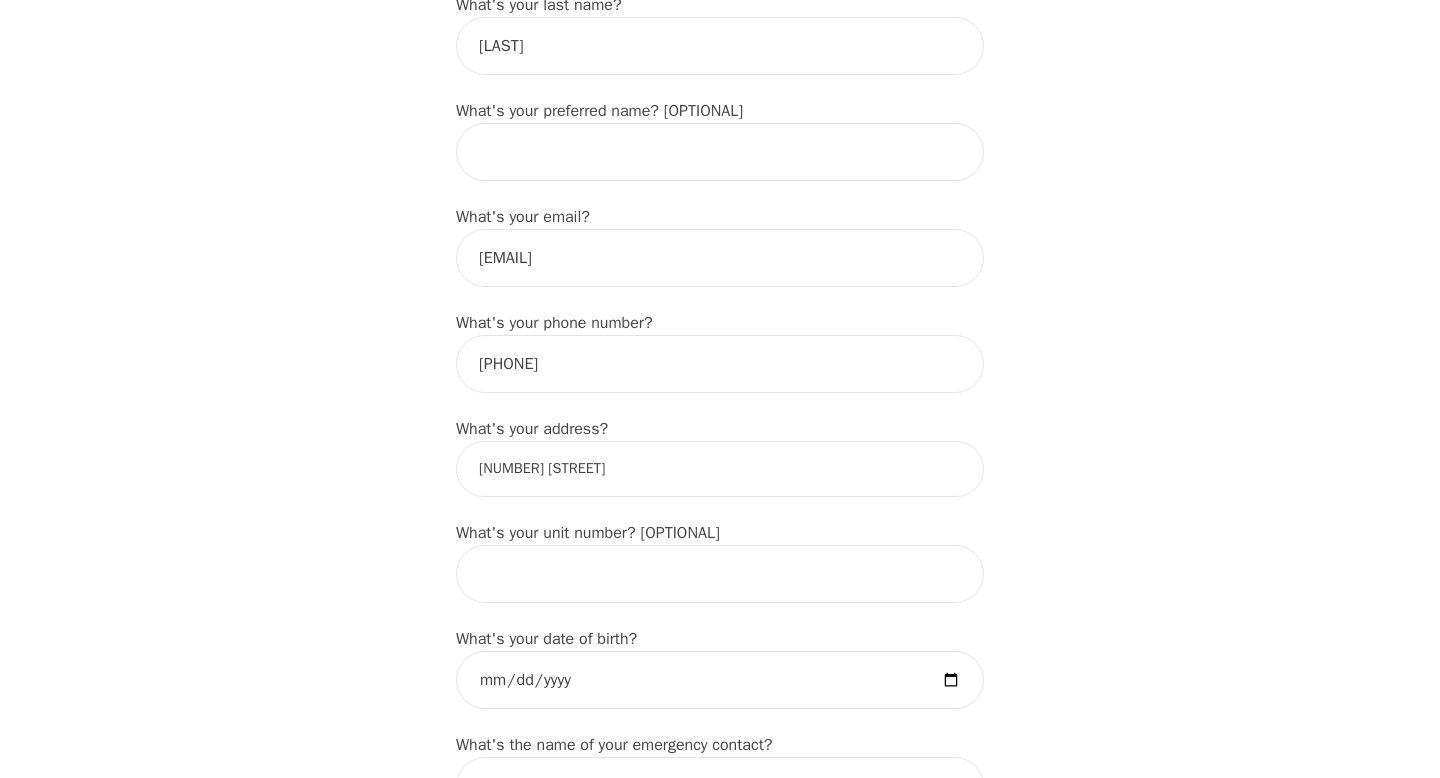 click on "[NUMBER] [STREET]" at bounding box center (720, 469) 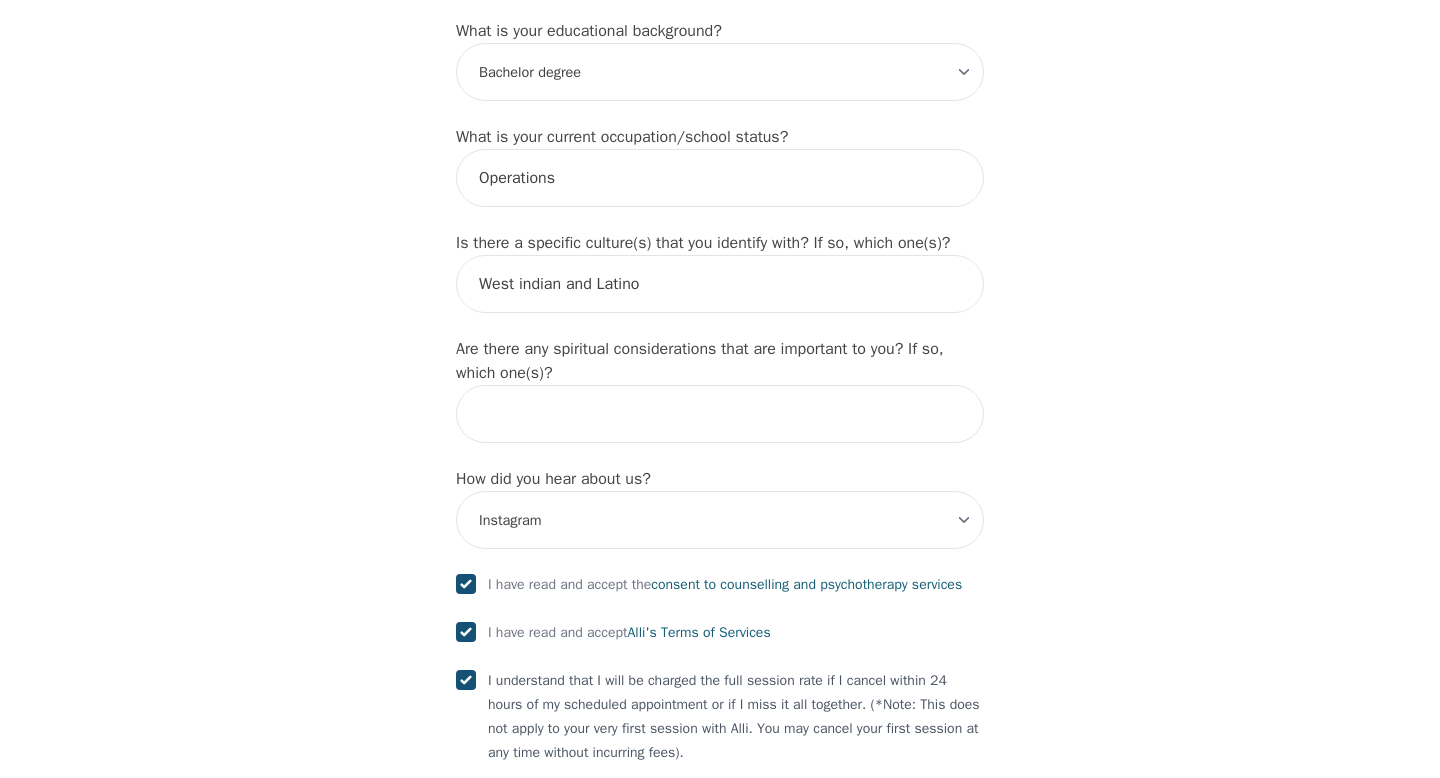 scroll, scrollTop: 2339, scrollLeft: 0, axis: vertical 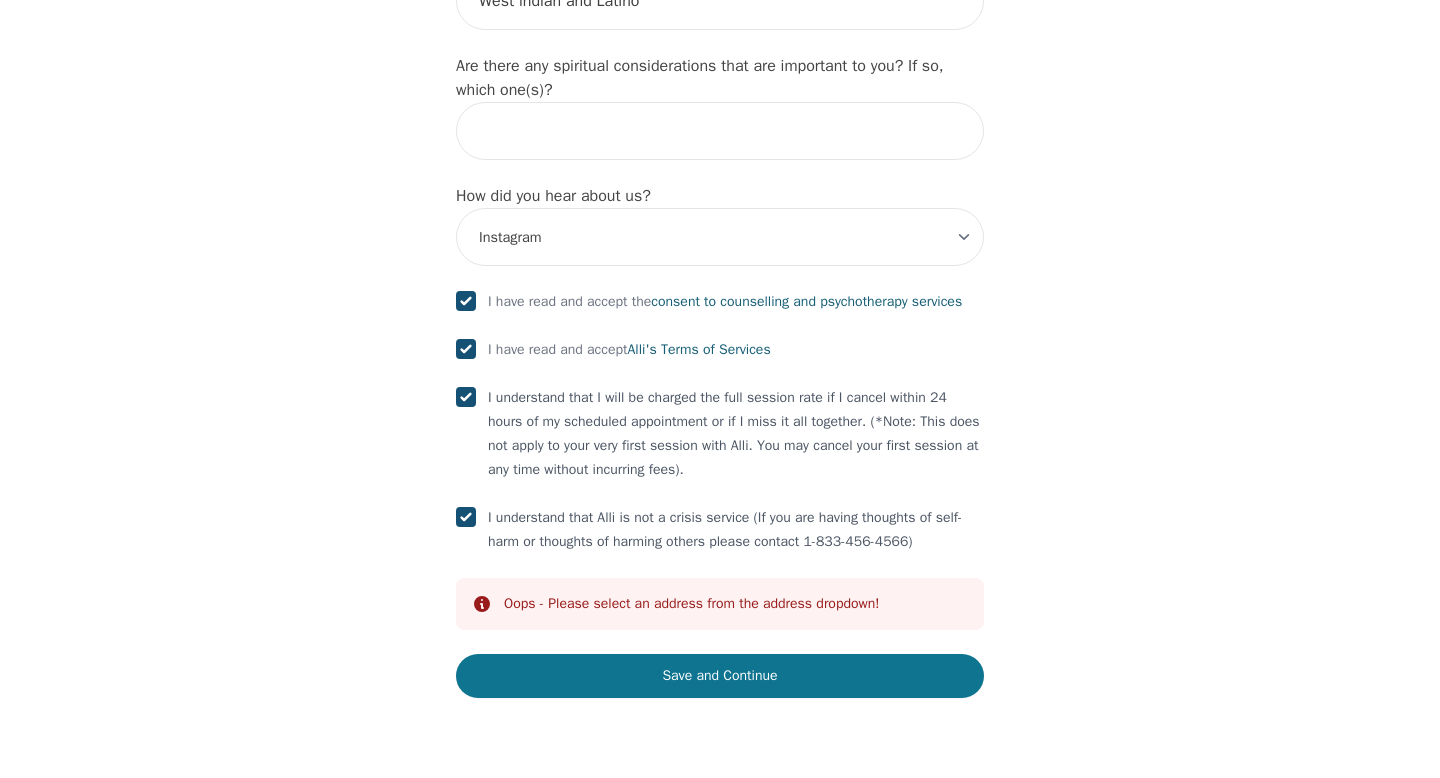 click on "Save and Continue" at bounding box center (720, 676) 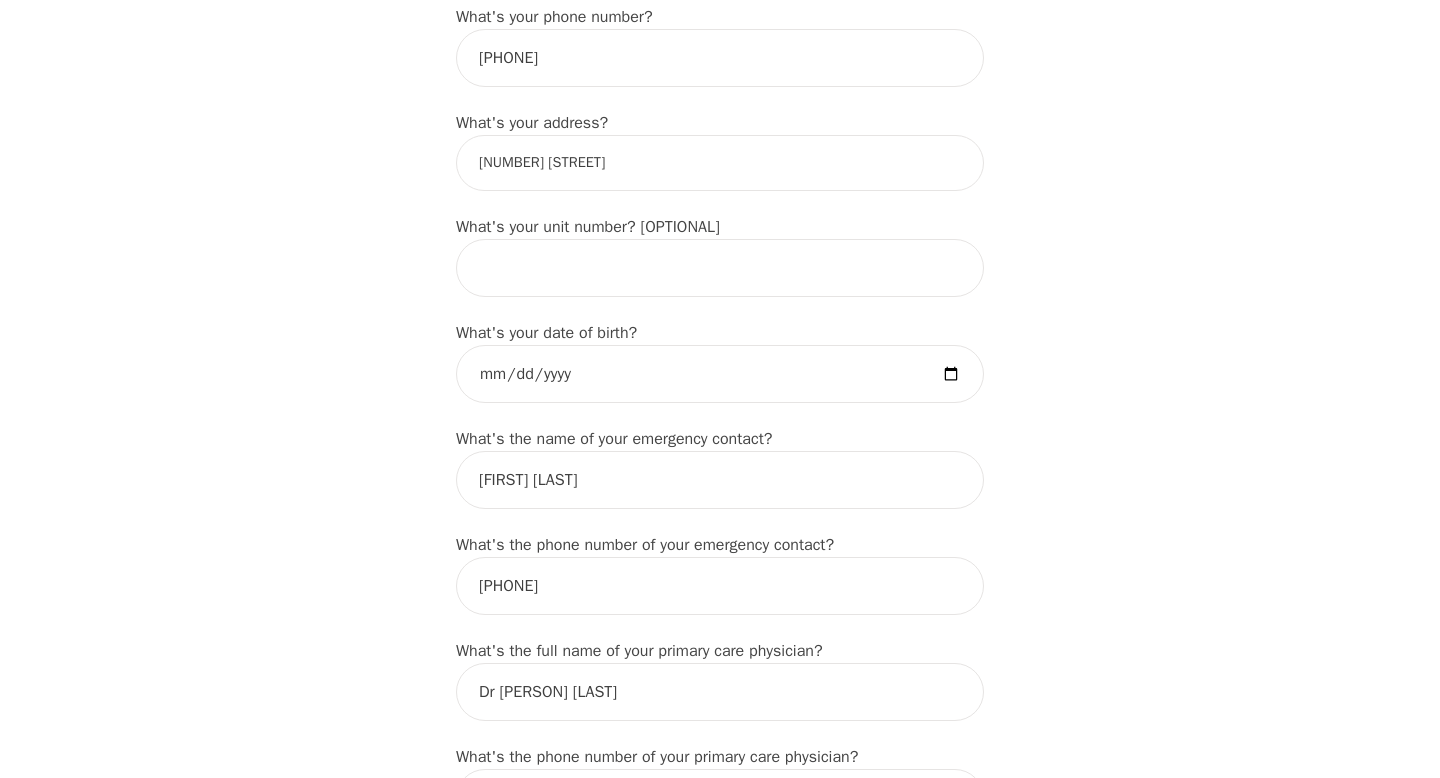 scroll, scrollTop: 706, scrollLeft: 0, axis: vertical 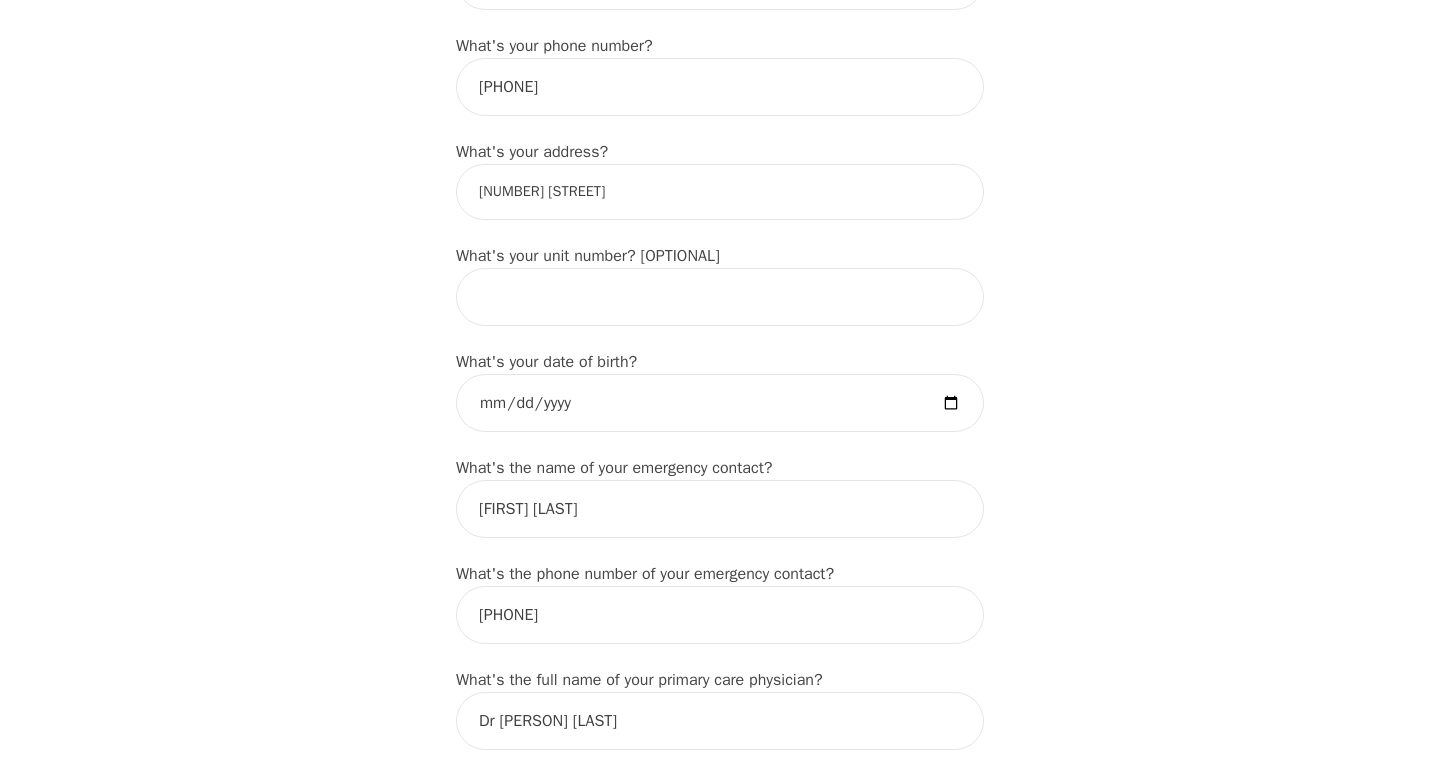 click on "[NUMBER] [STREET]" at bounding box center (720, 192) 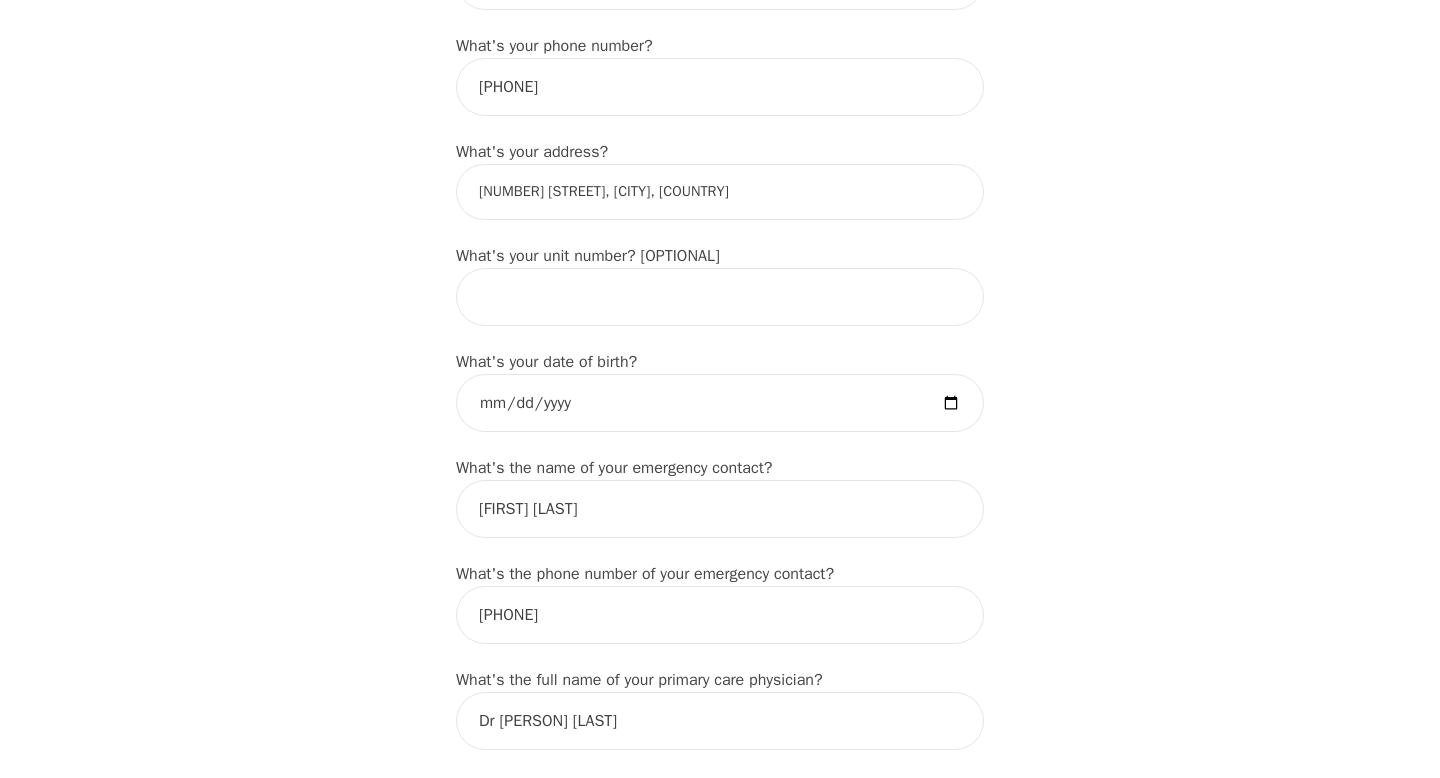 type on "[NUMBER] [STREET], [CITY], [STATE] [POSTAL_CODE], [COUNTRY]" 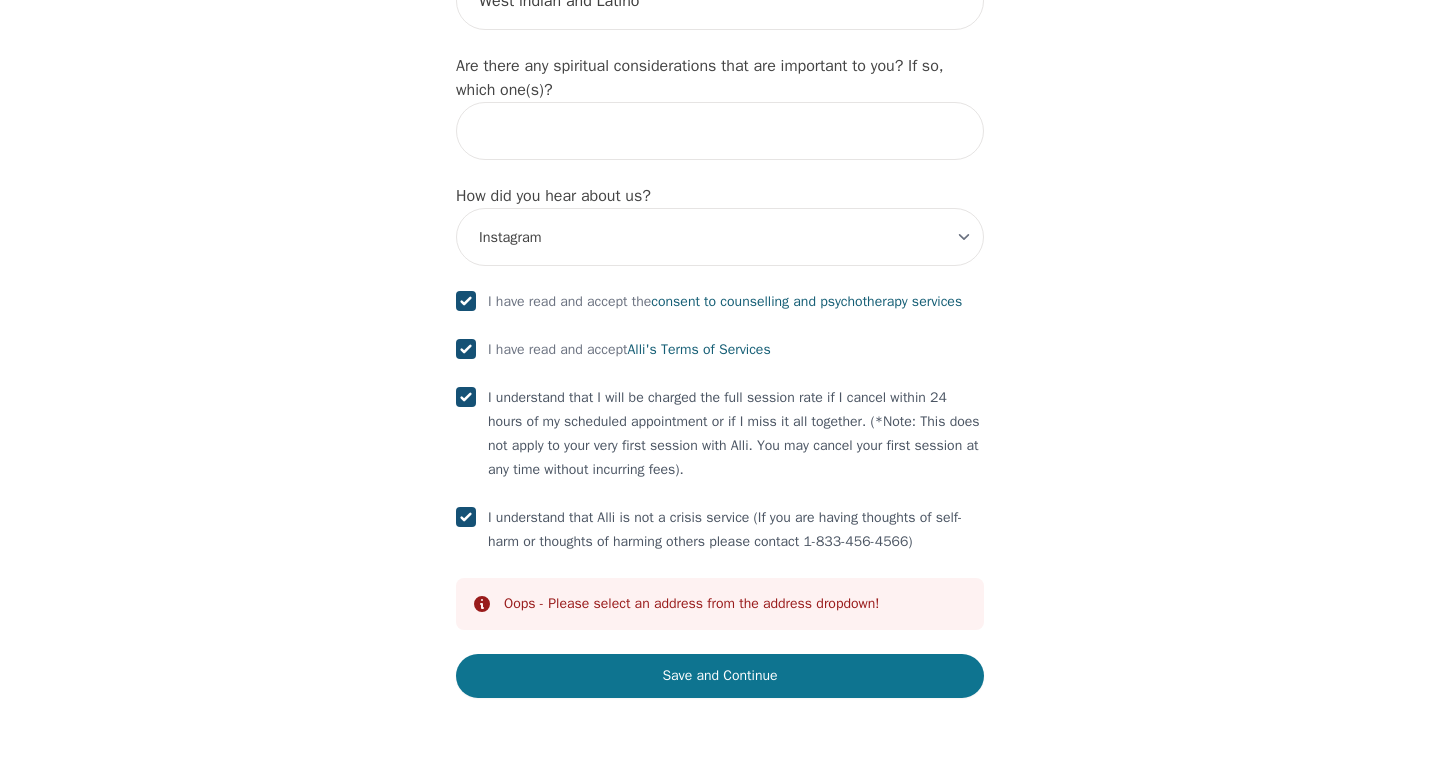 click on "Save and Continue" at bounding box center (720, 676) 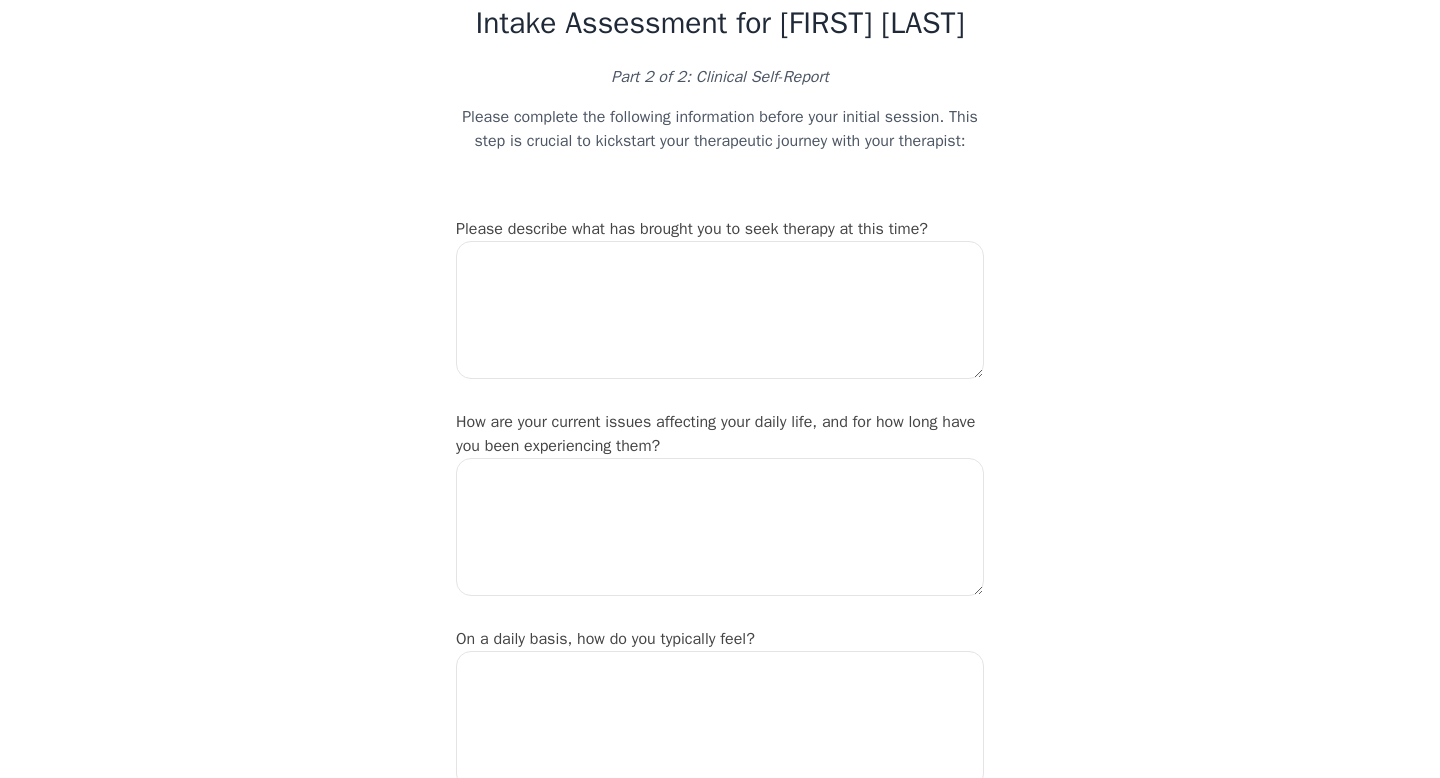 scroll, scrollTop: 134, scrollLeft: 0, axis: vertical 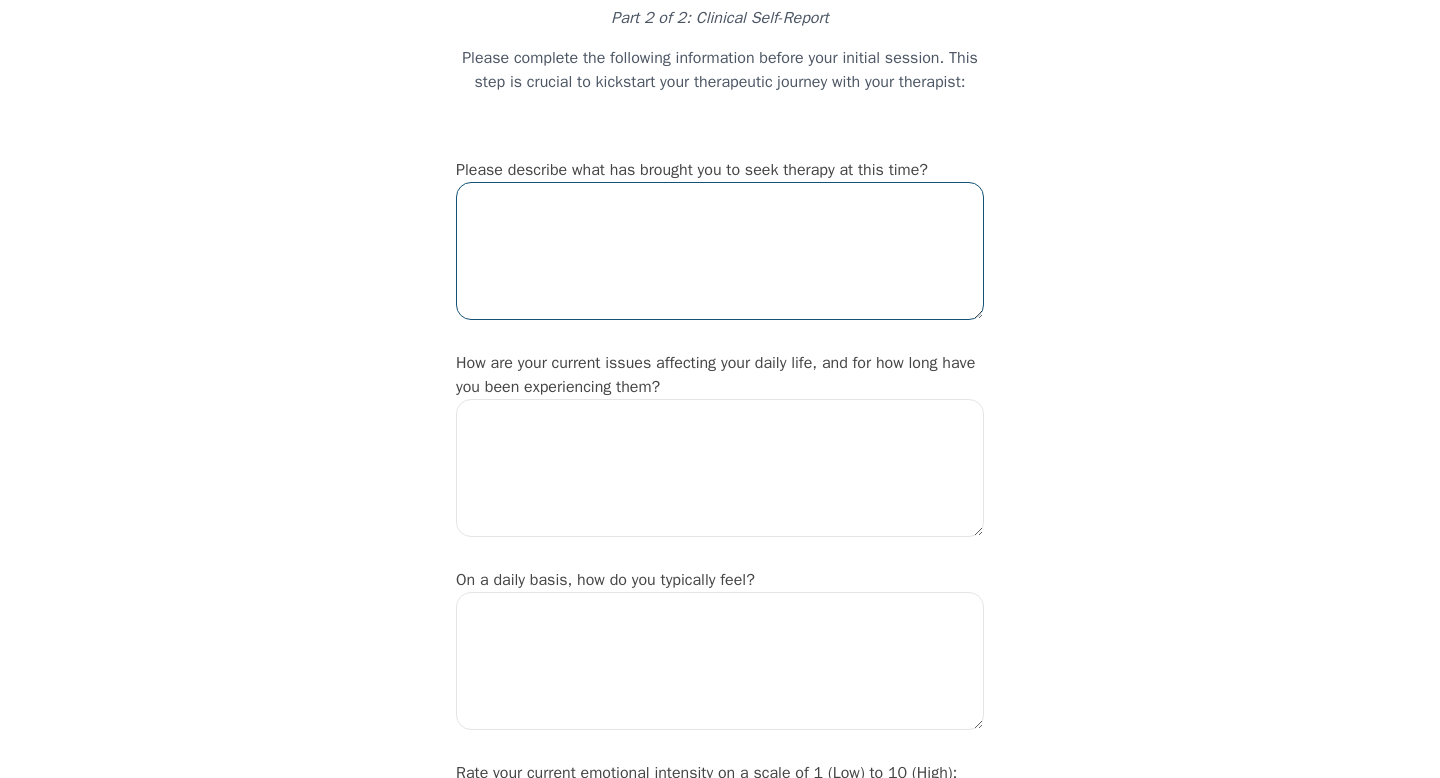 click at bounding box center (720, 251) 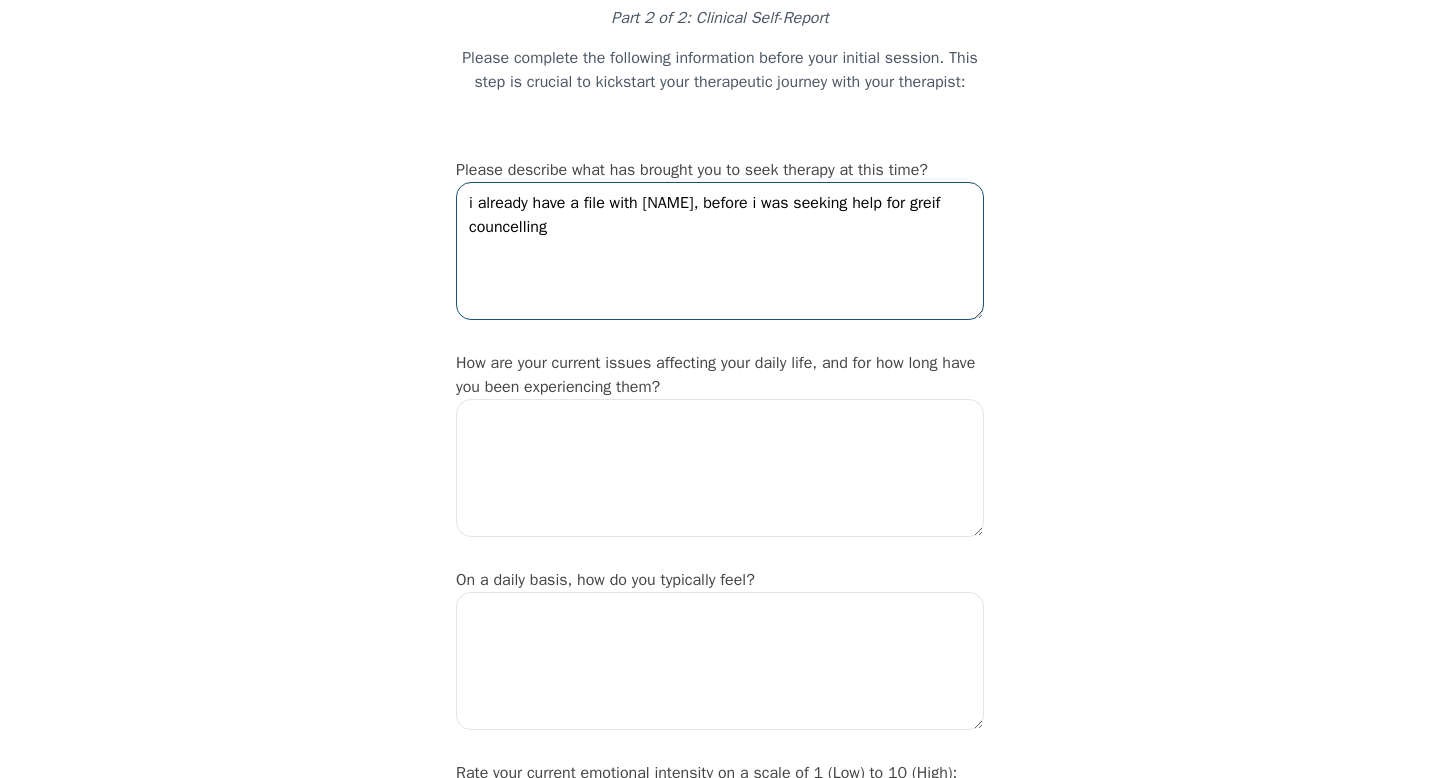 click on "i already have a file with [NAME], before i was seeking help for greif councelling" at bounding box center [720, 251] 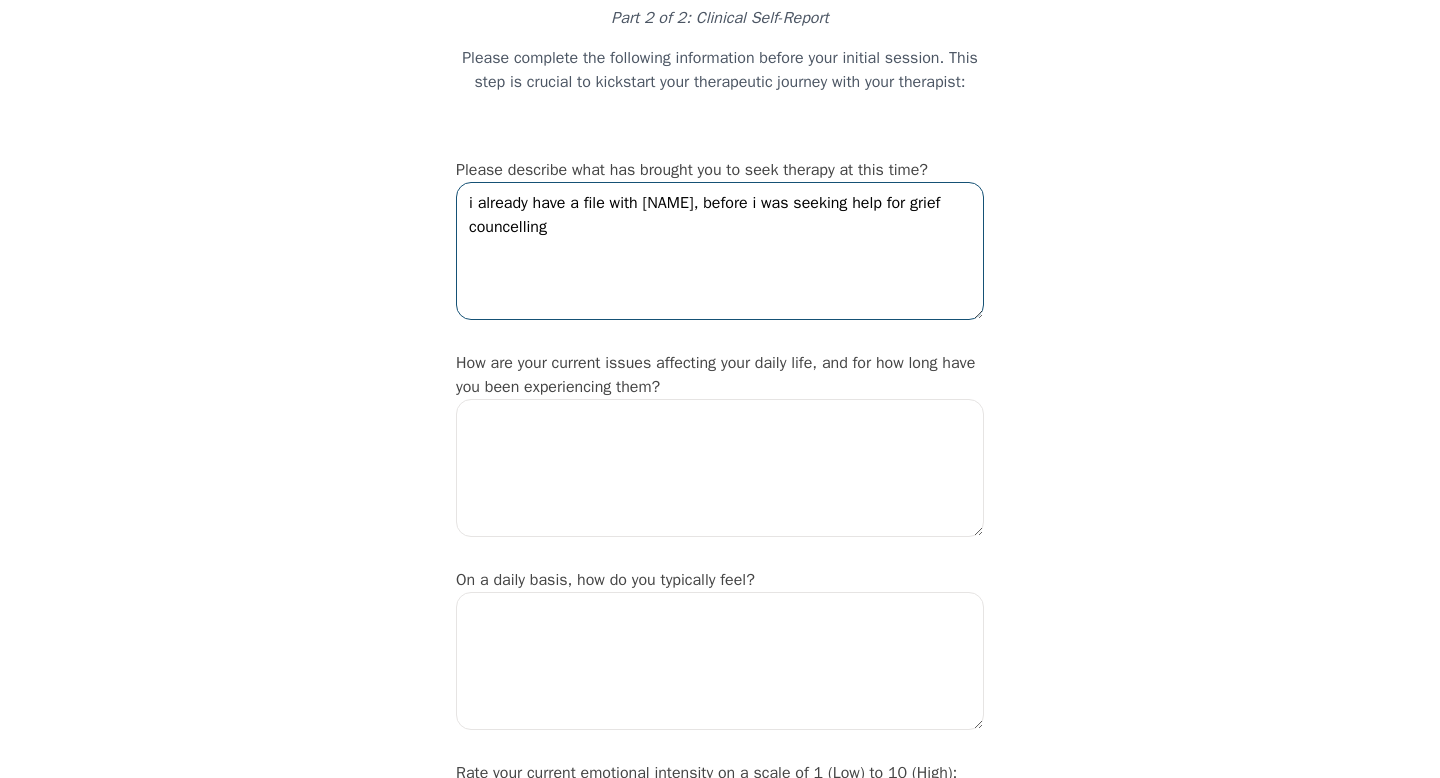 click on "i already have a file with [NAME], before i was seeking help for grief councelling" at bounding box center [720, 251] 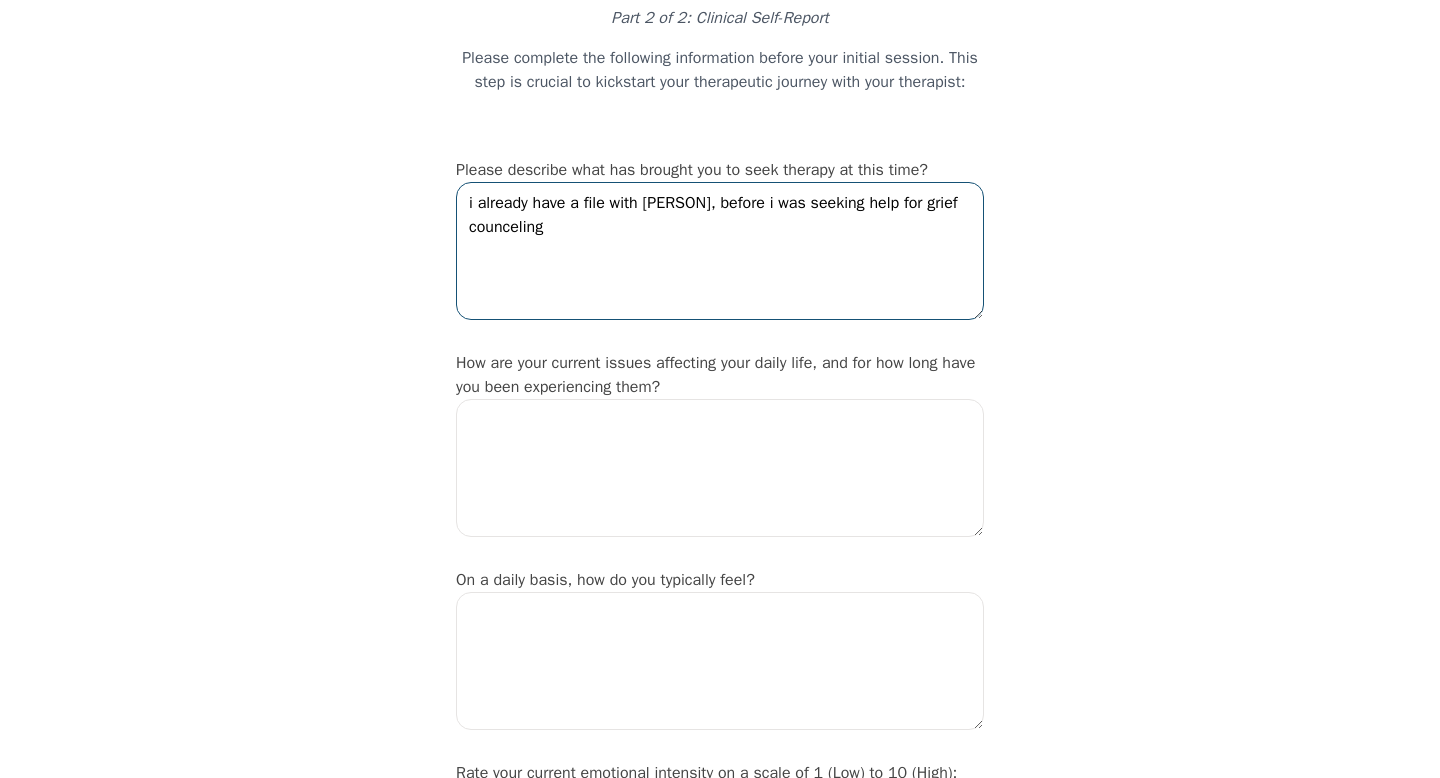 click on "i already have a file with [PERSON], before i was seeking help for grief counceling" at bounding box center (720, 251) 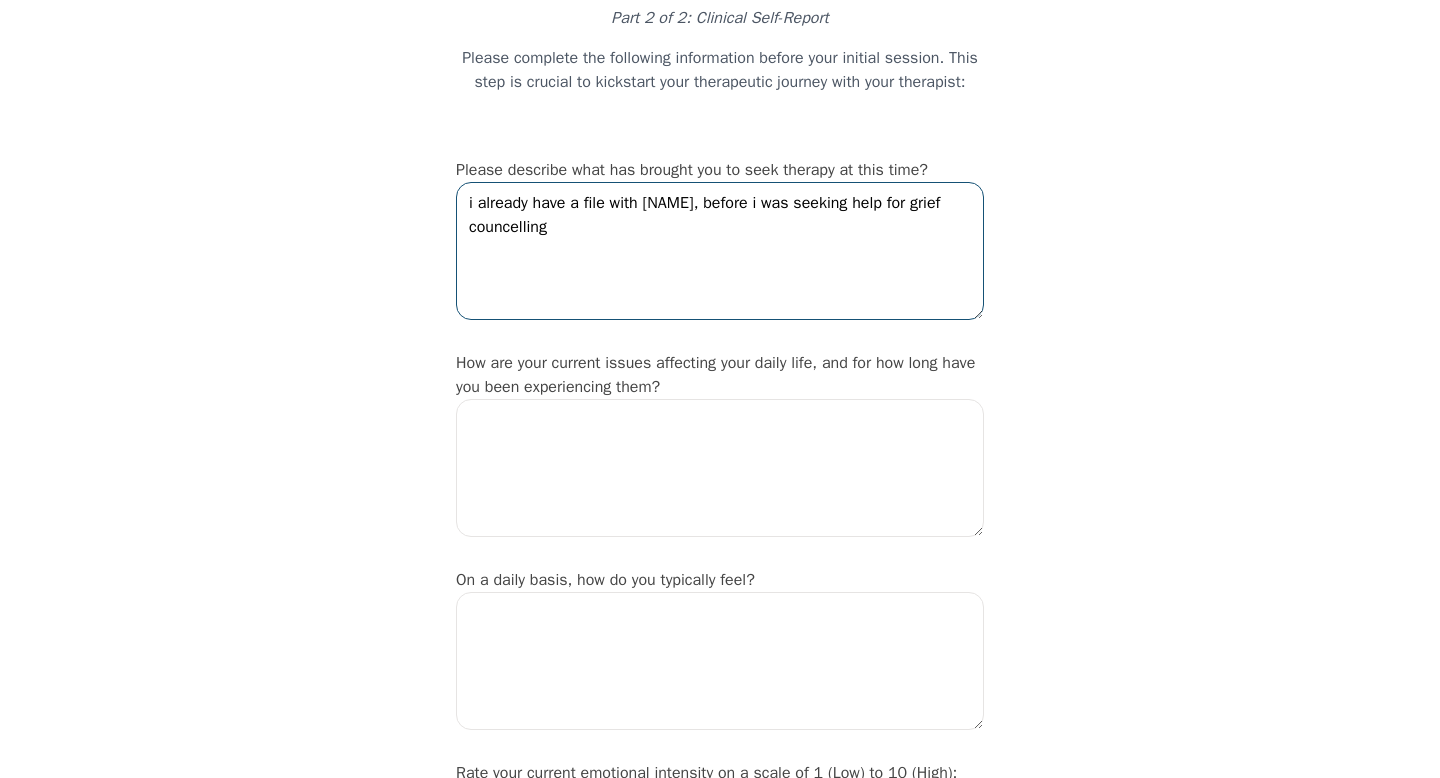 click on "i already have a file with [NAME], before i was seeking help for grief councelling" at bounding box center (720, 251) 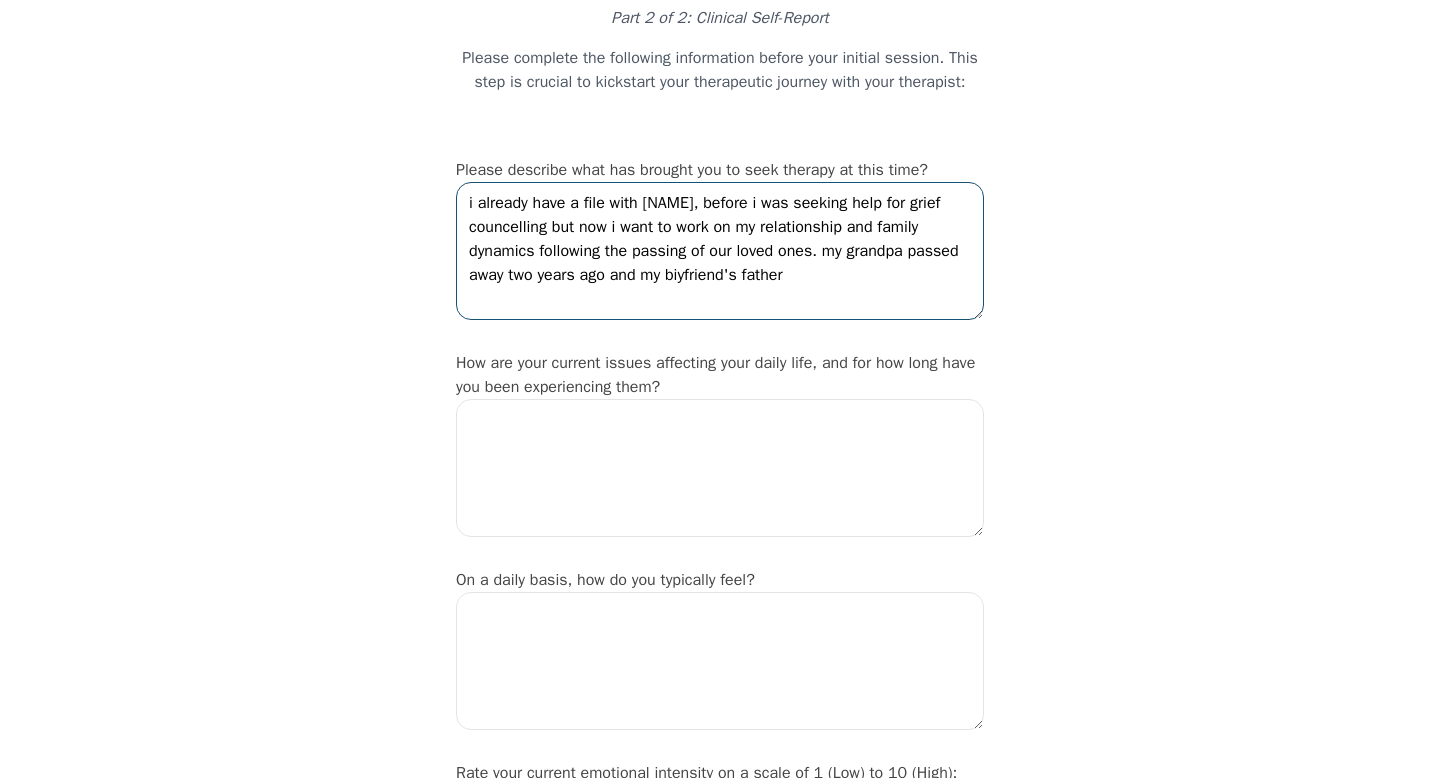 click on "i already have a file with [NAME], before i was seeking help for grief councelling but now i want to work on my relationship and family dynamics following the passing of our loved ones. my grandpa passed away two years ago and my biyfriend's father" at bounding box center [720, 251] 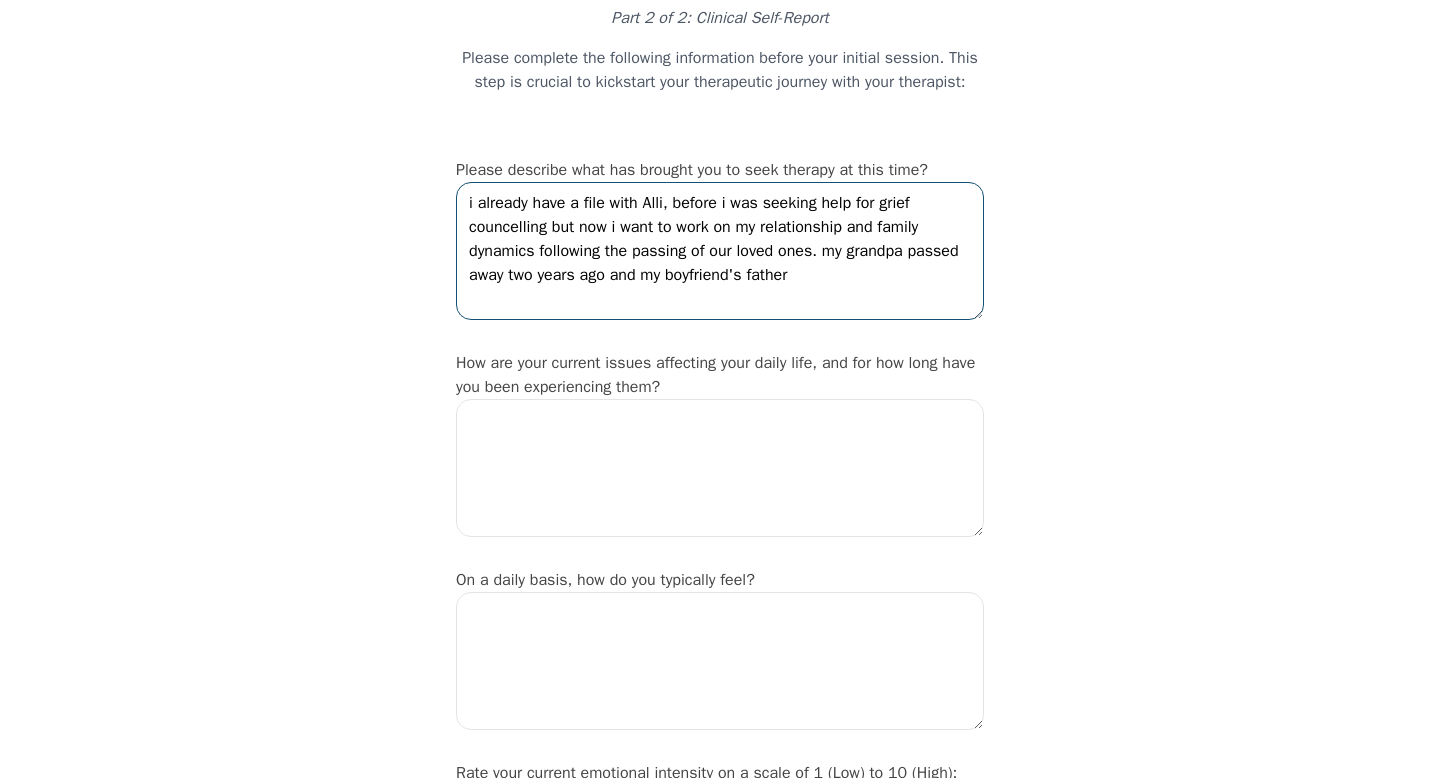 click on "i already have a file with Alli, before i was seeking help for grief councelling but now i want to work on my relationship and family dynamics following the passing of our loved ones. my grandpa passed away two years ago and my boyfriend's father" at bounding box center [720, 251] 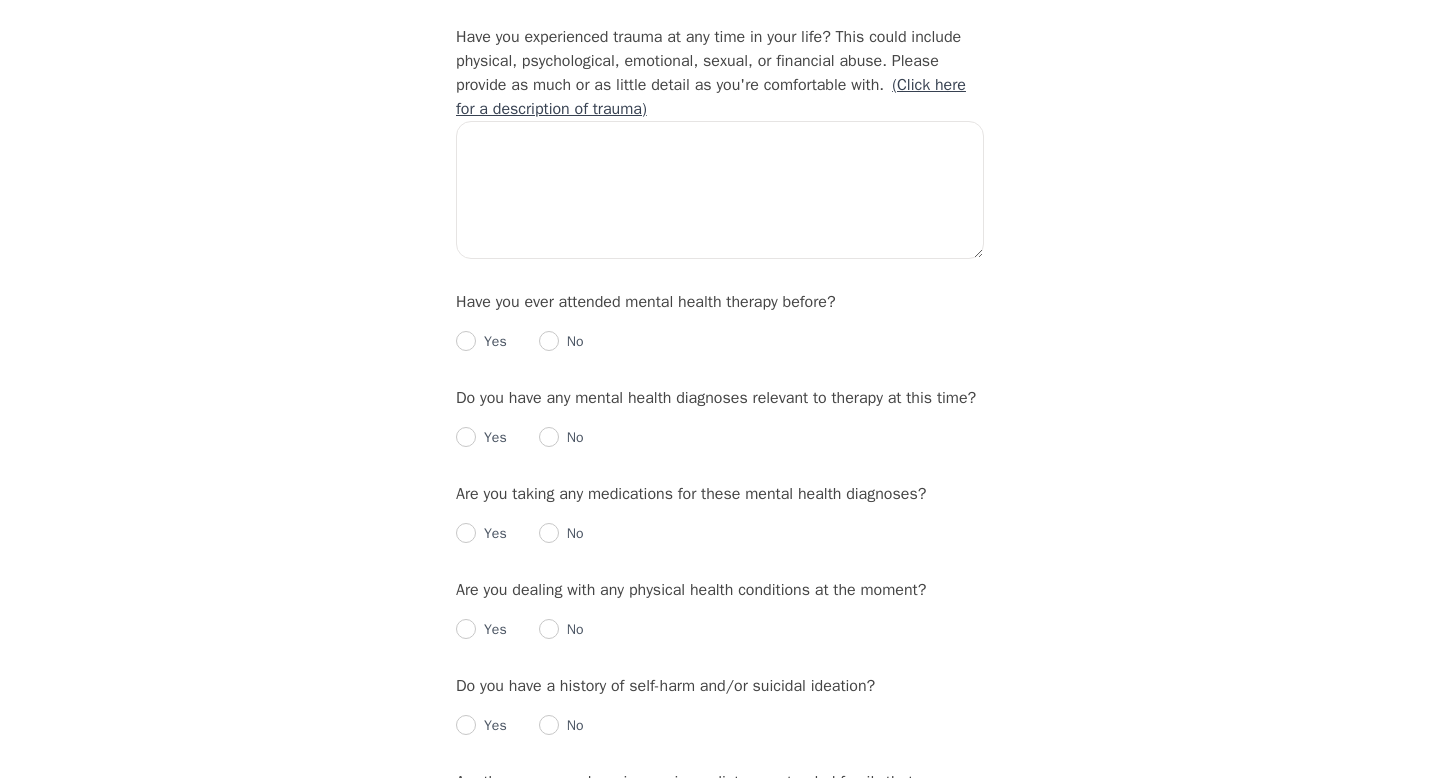 scroll, scrollTop: 1916, scrollLeft: 0, axis: vertical 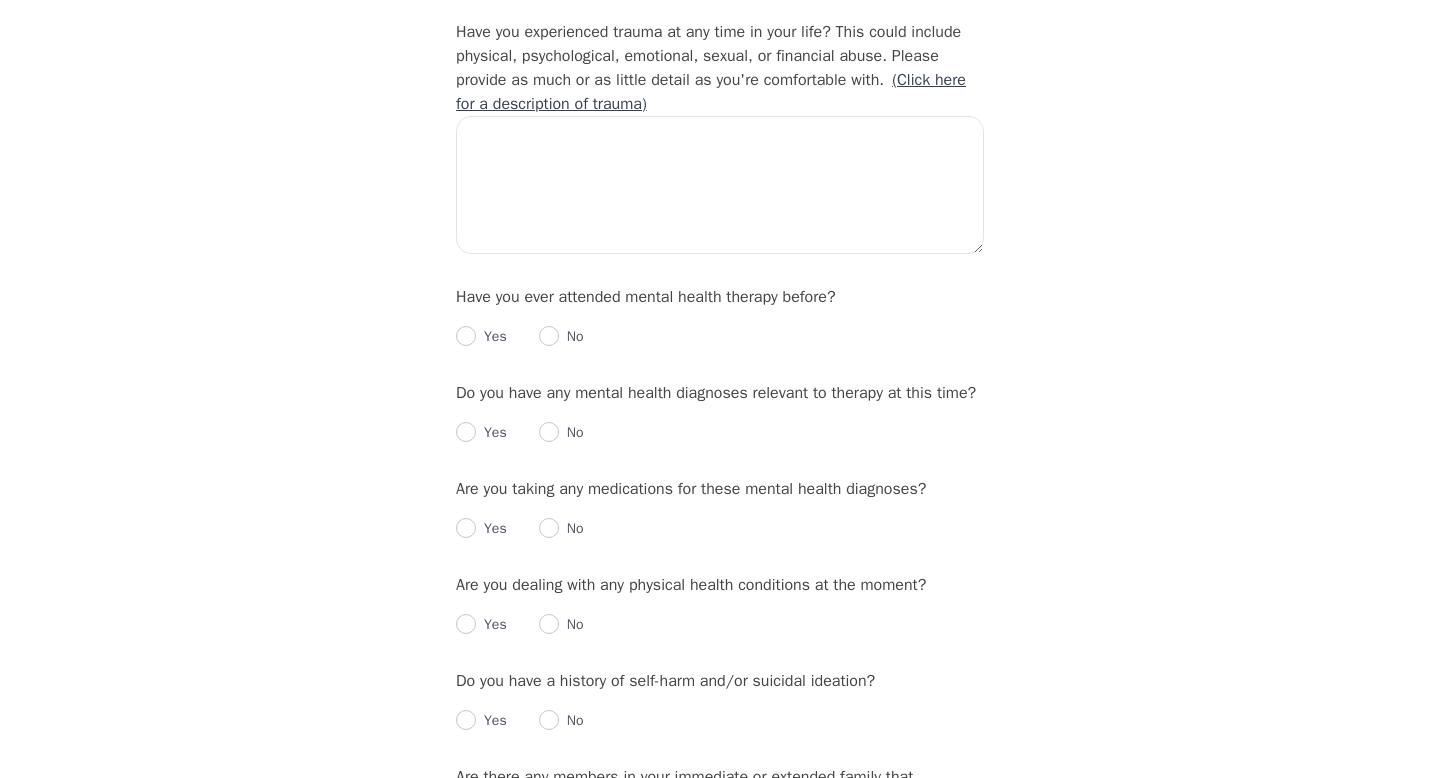 type on "i already have a file with Alli, before i was seeking help for grief councelling but now i want to work on my relationship and family dynamics following the passing of our loved ones. my grandpa passed away two years ago and my boyfriend's father 1 year ago tragically and unexpectedly" 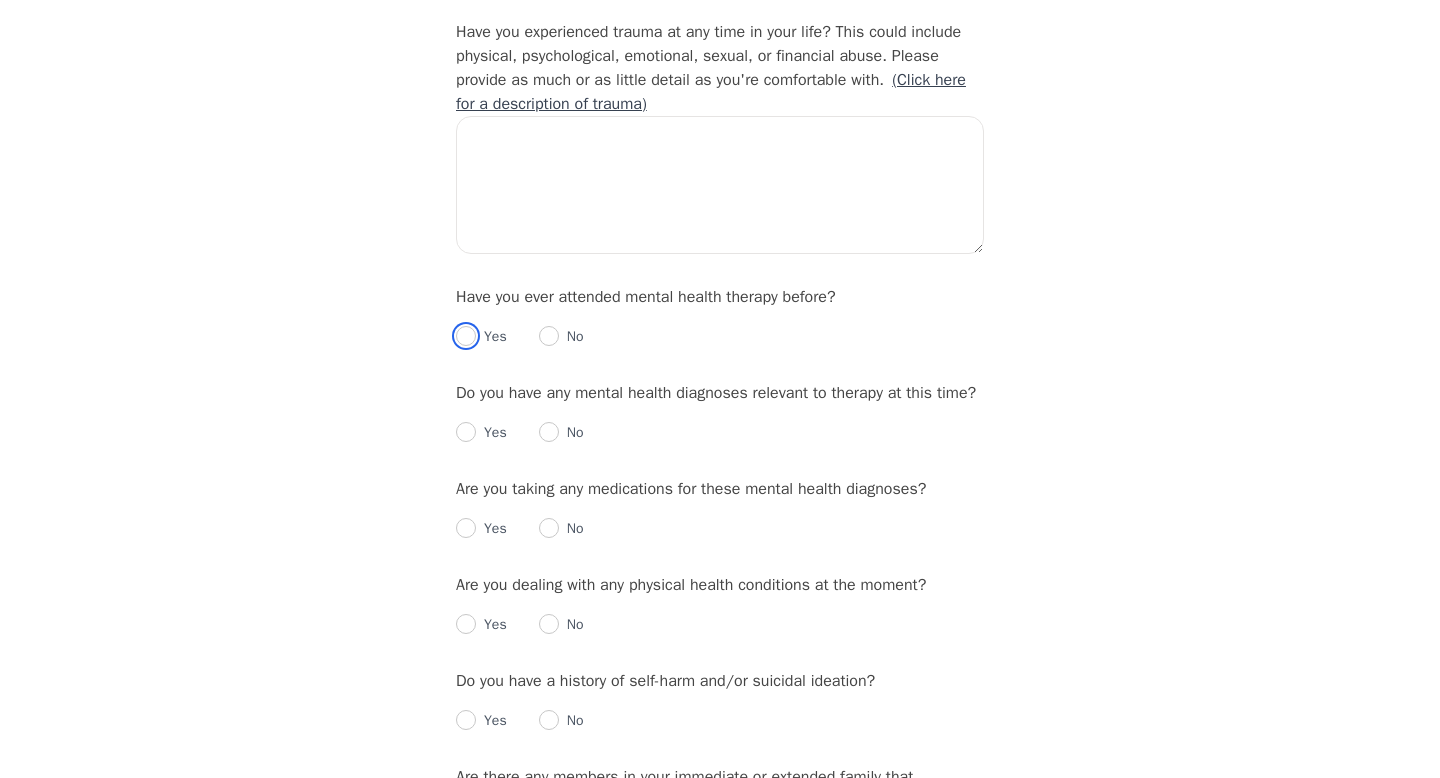 click at bounding box center [466, 336] 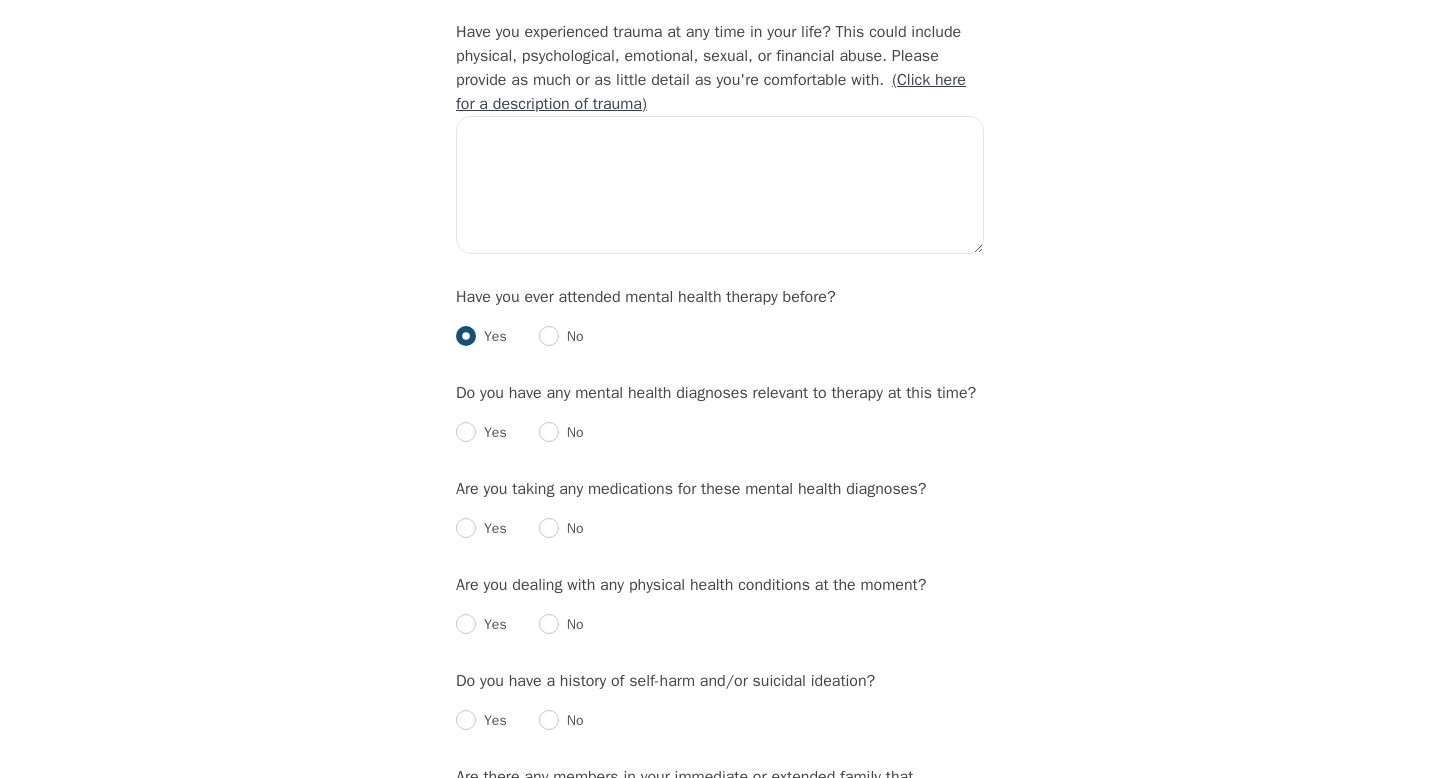 radio on "true" 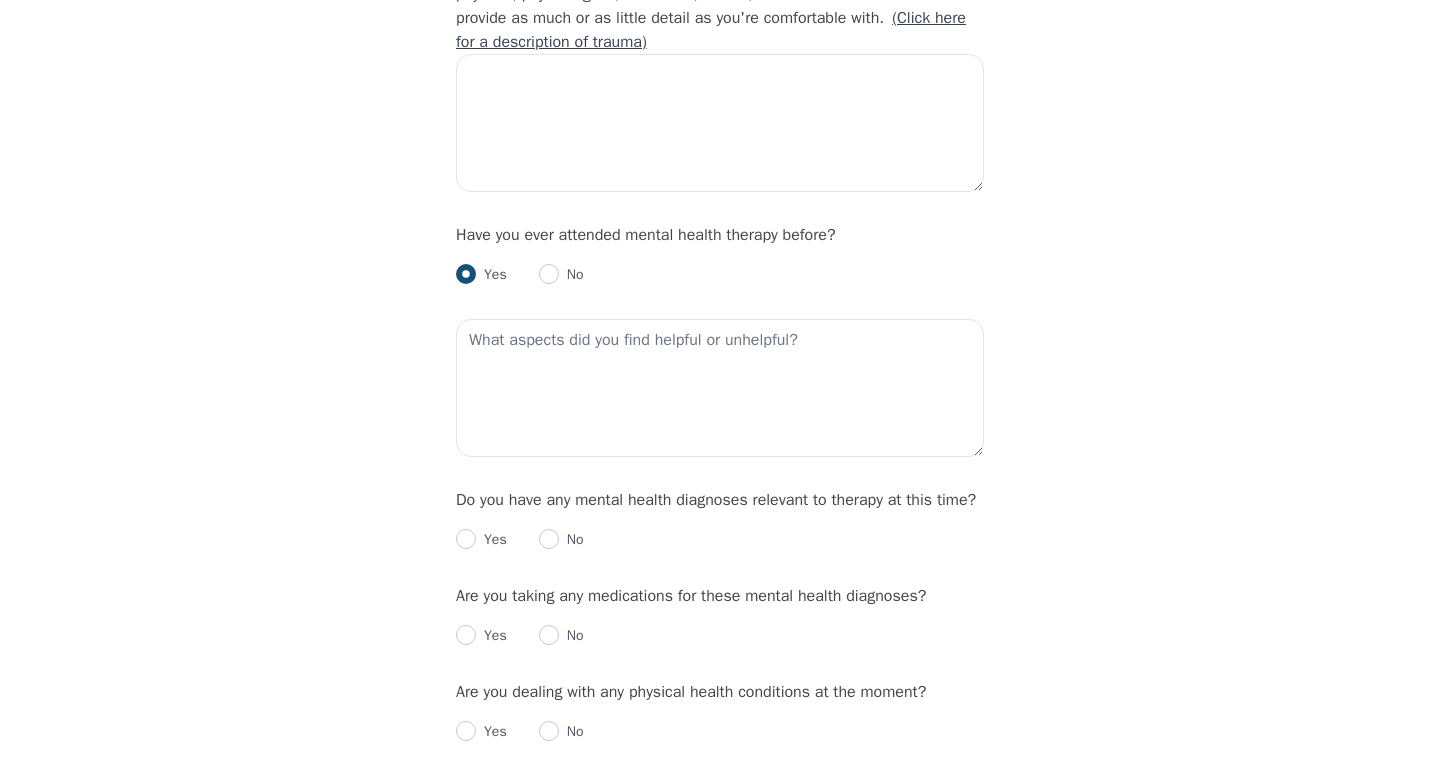 scroll, scrollTop: 1988, scrollLeft: 0, axis: vertical 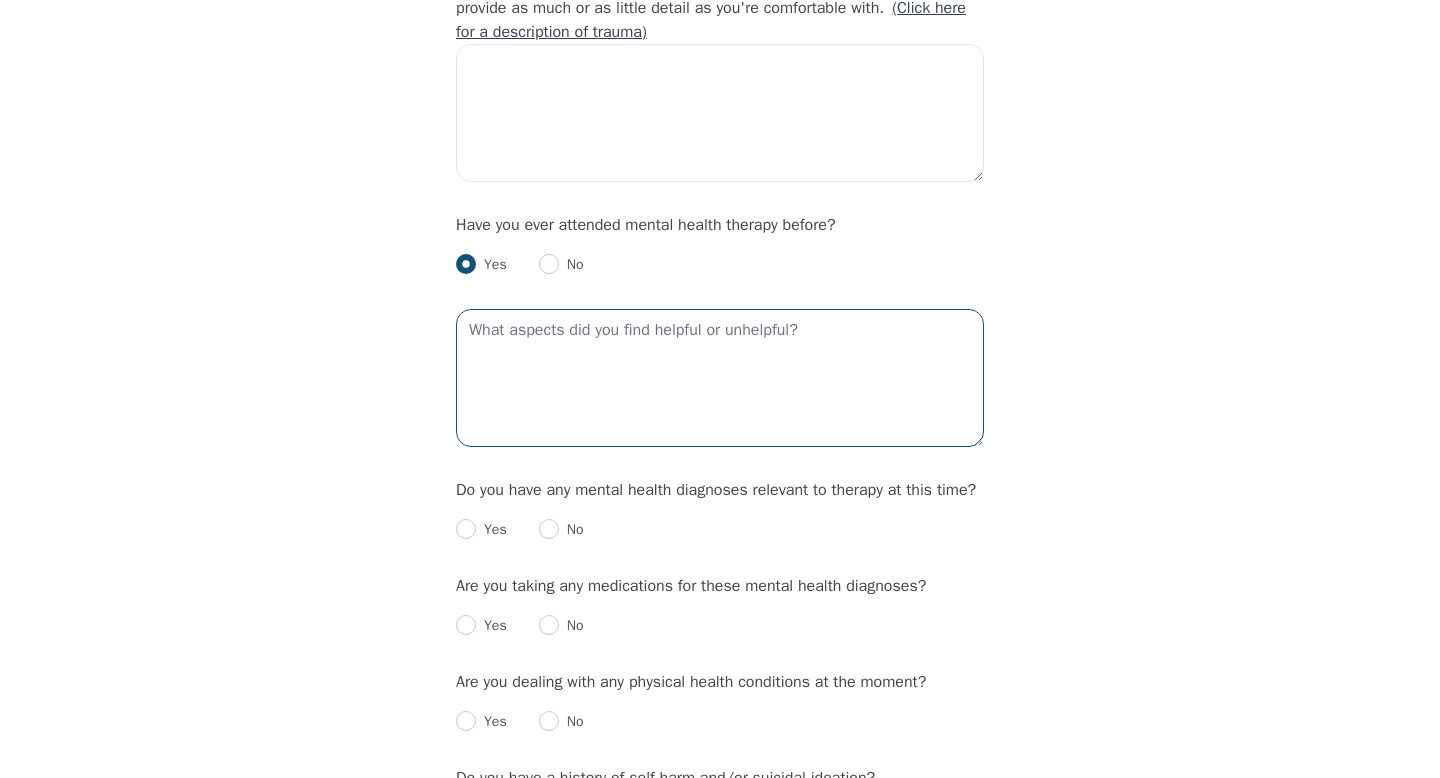 click at bounding box center (720, 378) 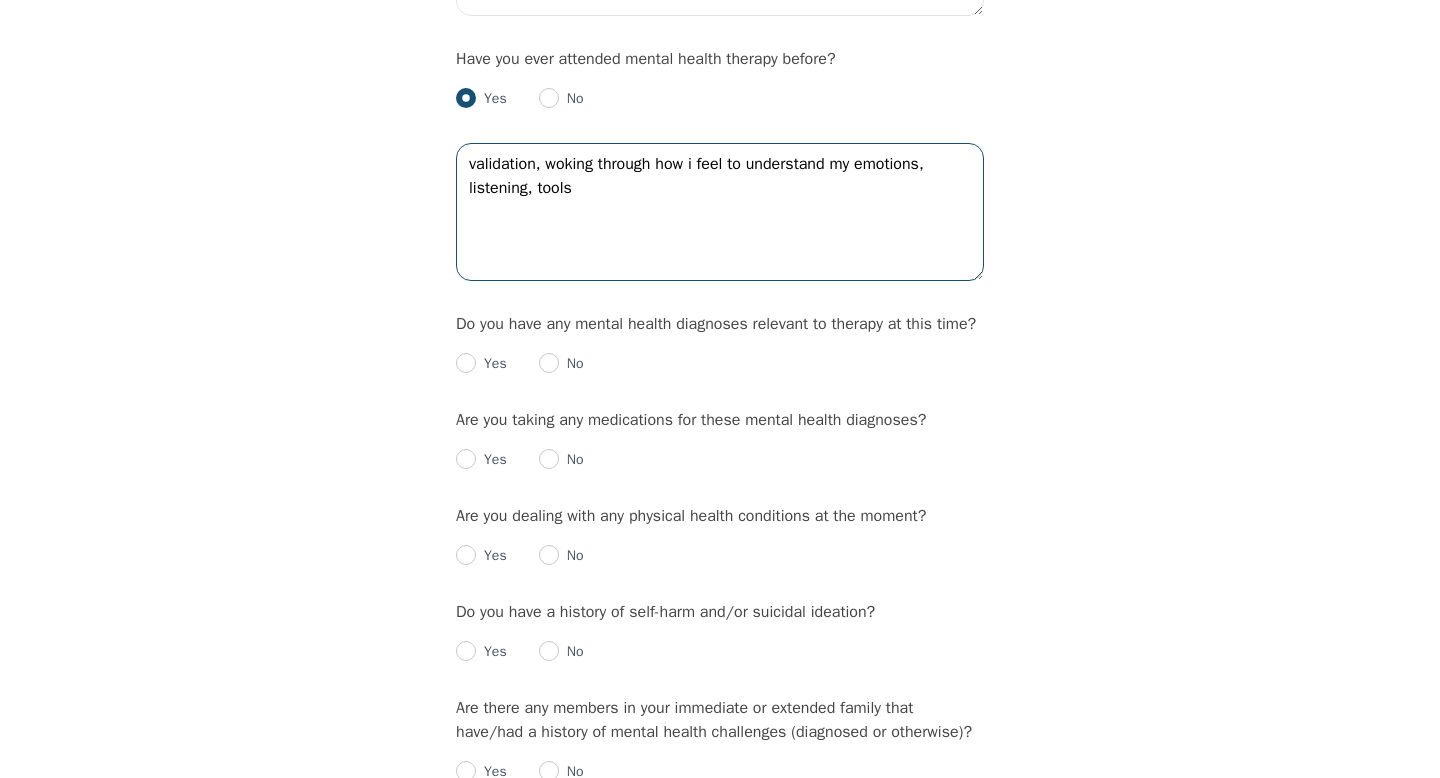 scroll, scrollTop: 2158, scrollLeft: 0, axis: vertical 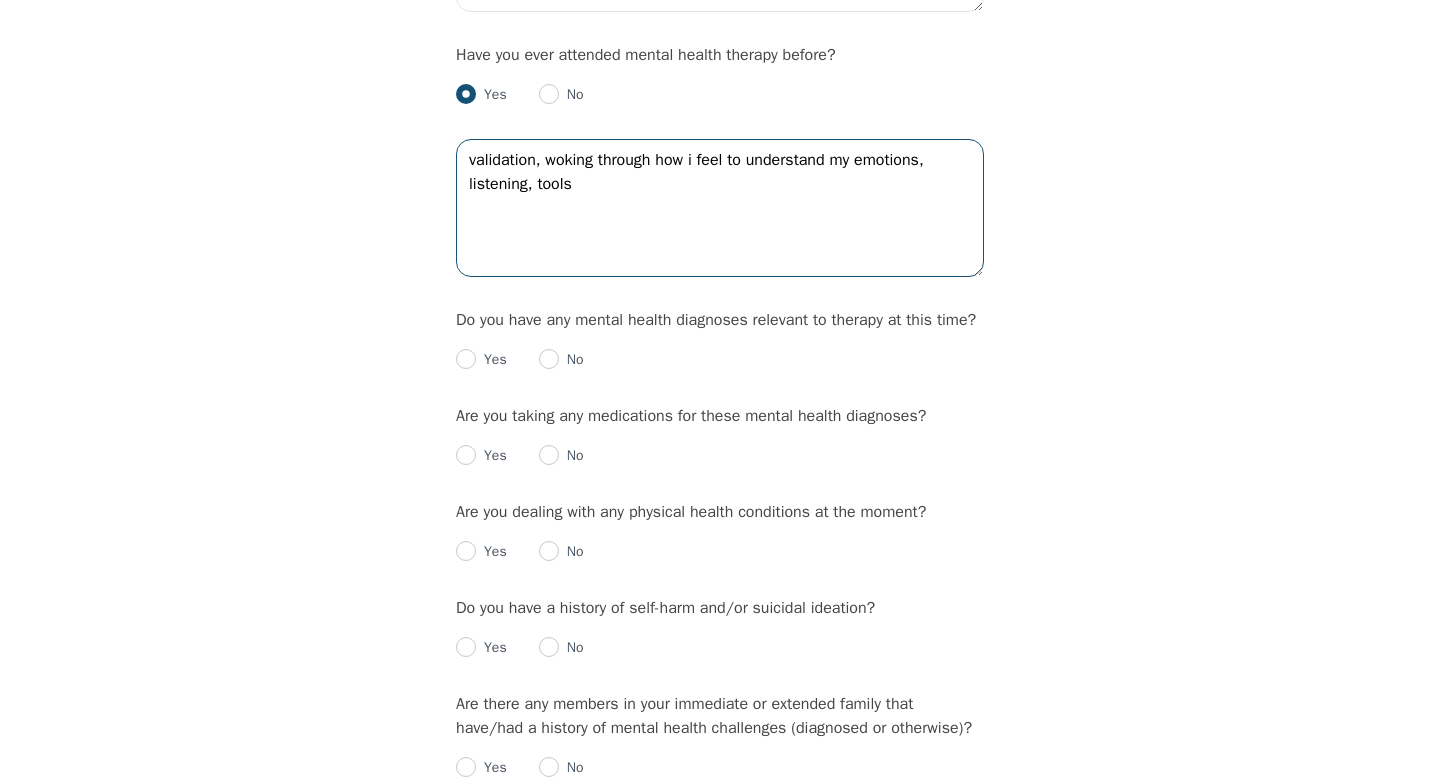 type on "validation, woking through how i feel to understand my emotions, listening, tools" 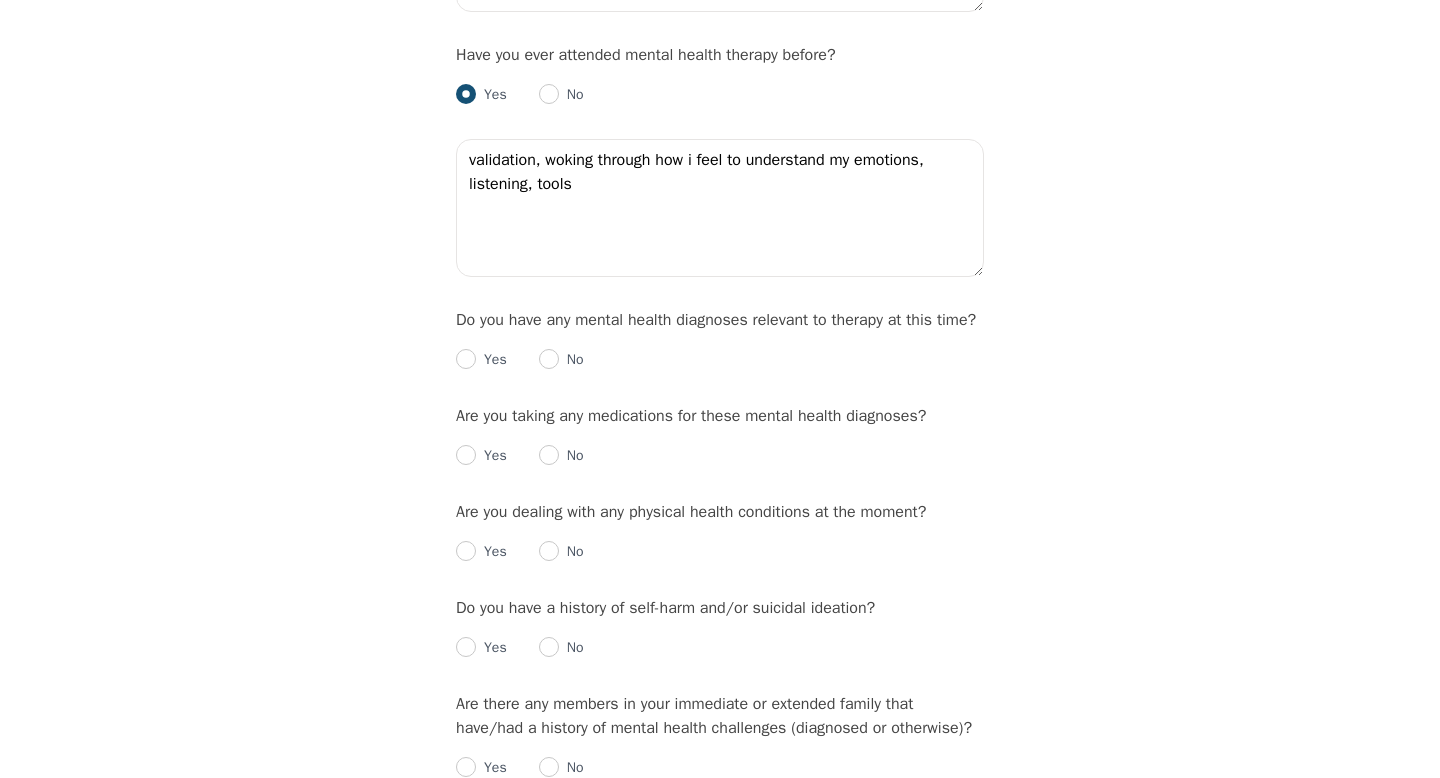 click on "Yes No" at bounding box center (720, 352) 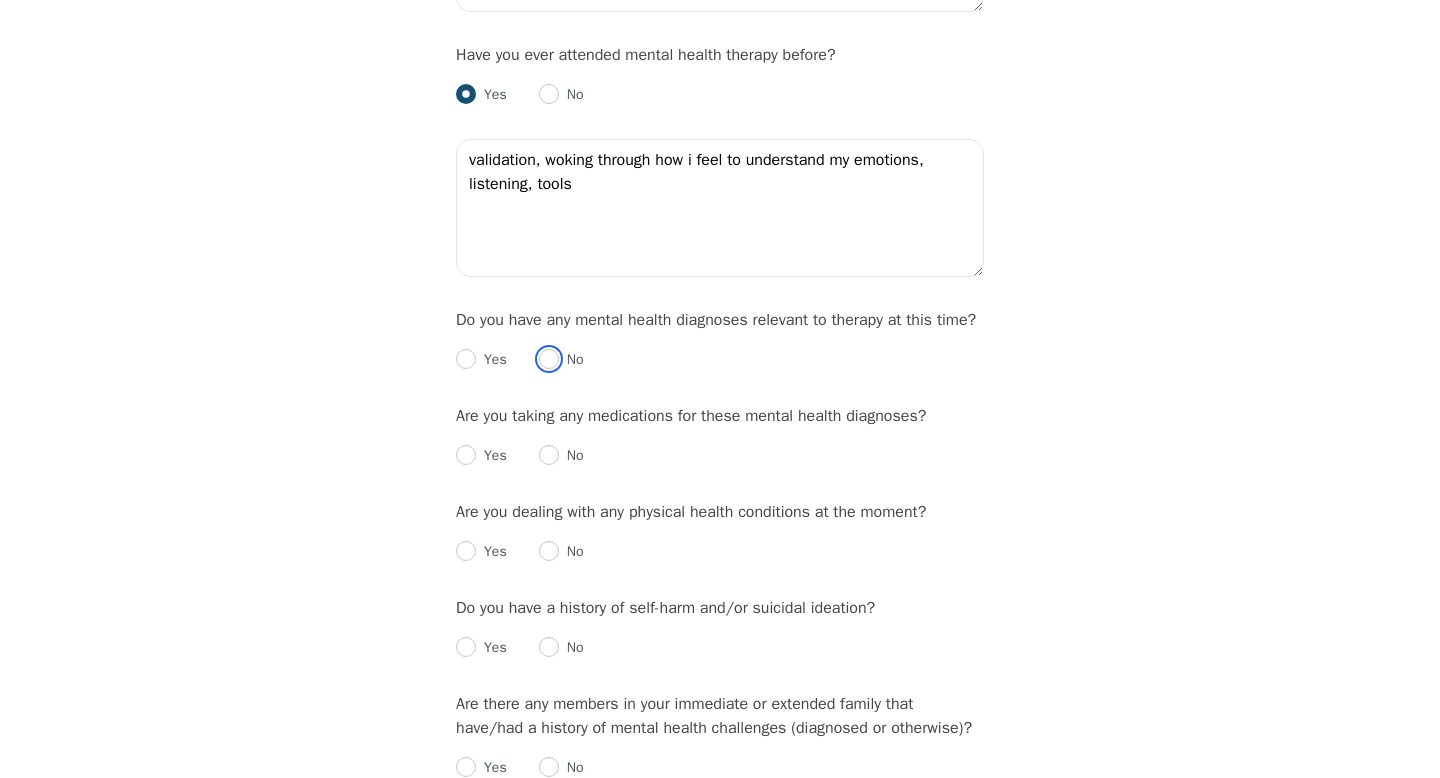 click at bounding box center [549, 359] 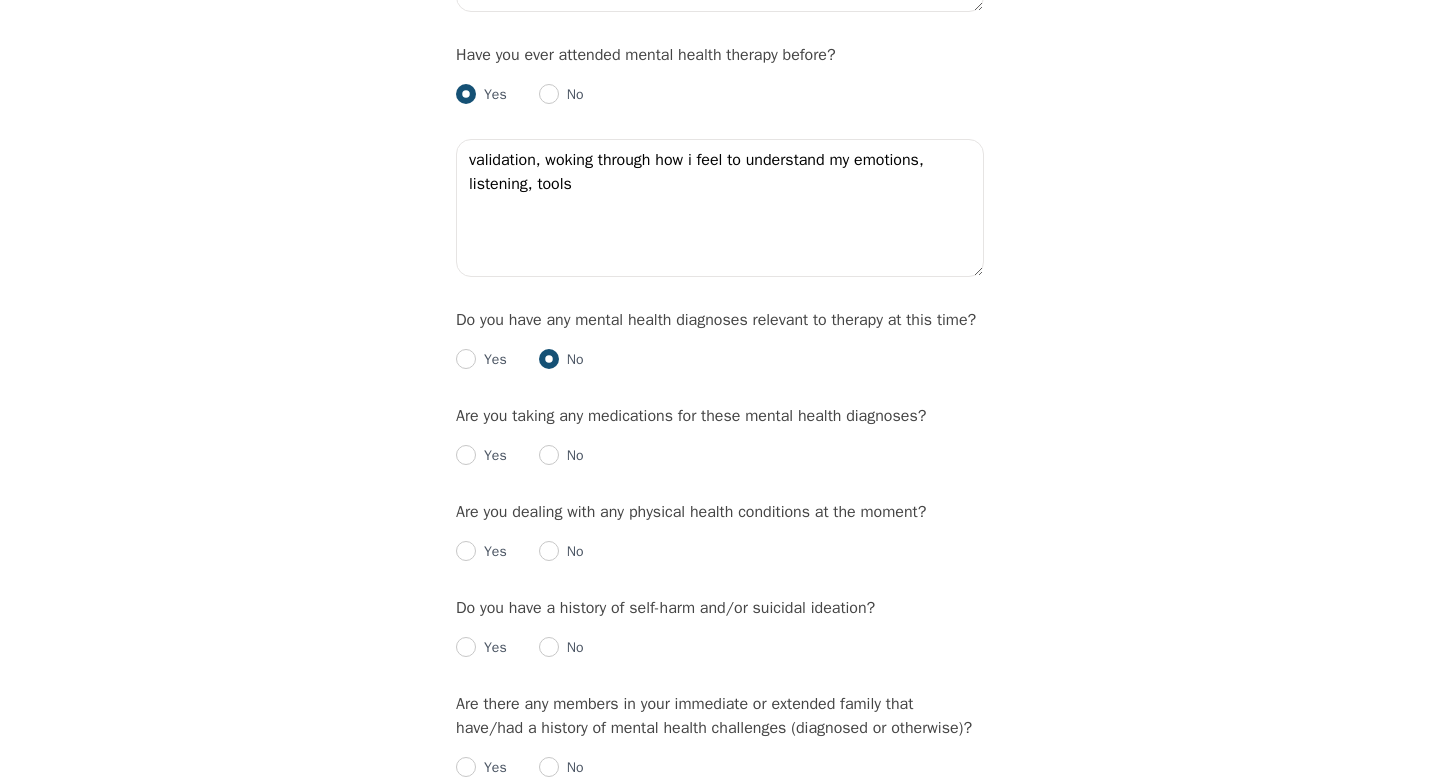 radio on "true" 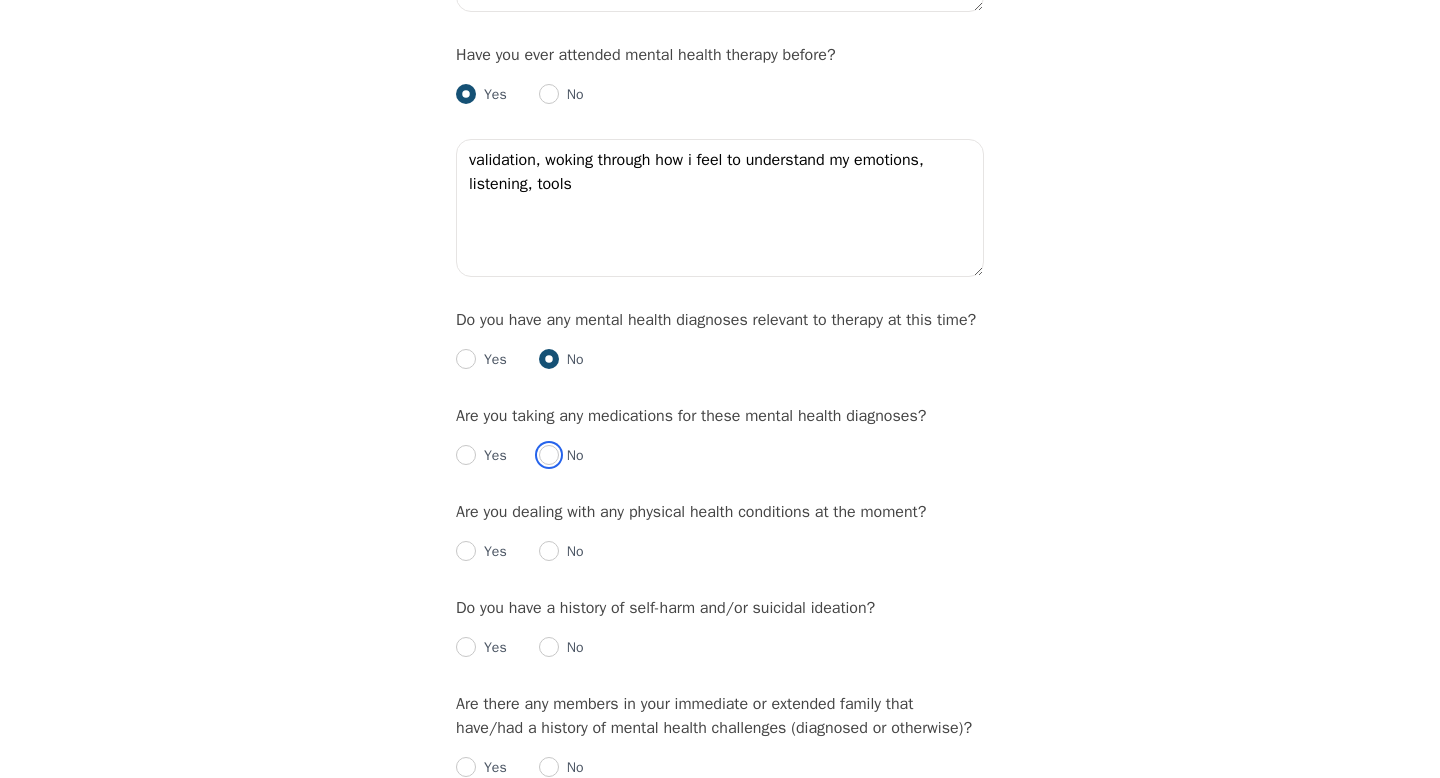 click at bounding box center [549, 455] 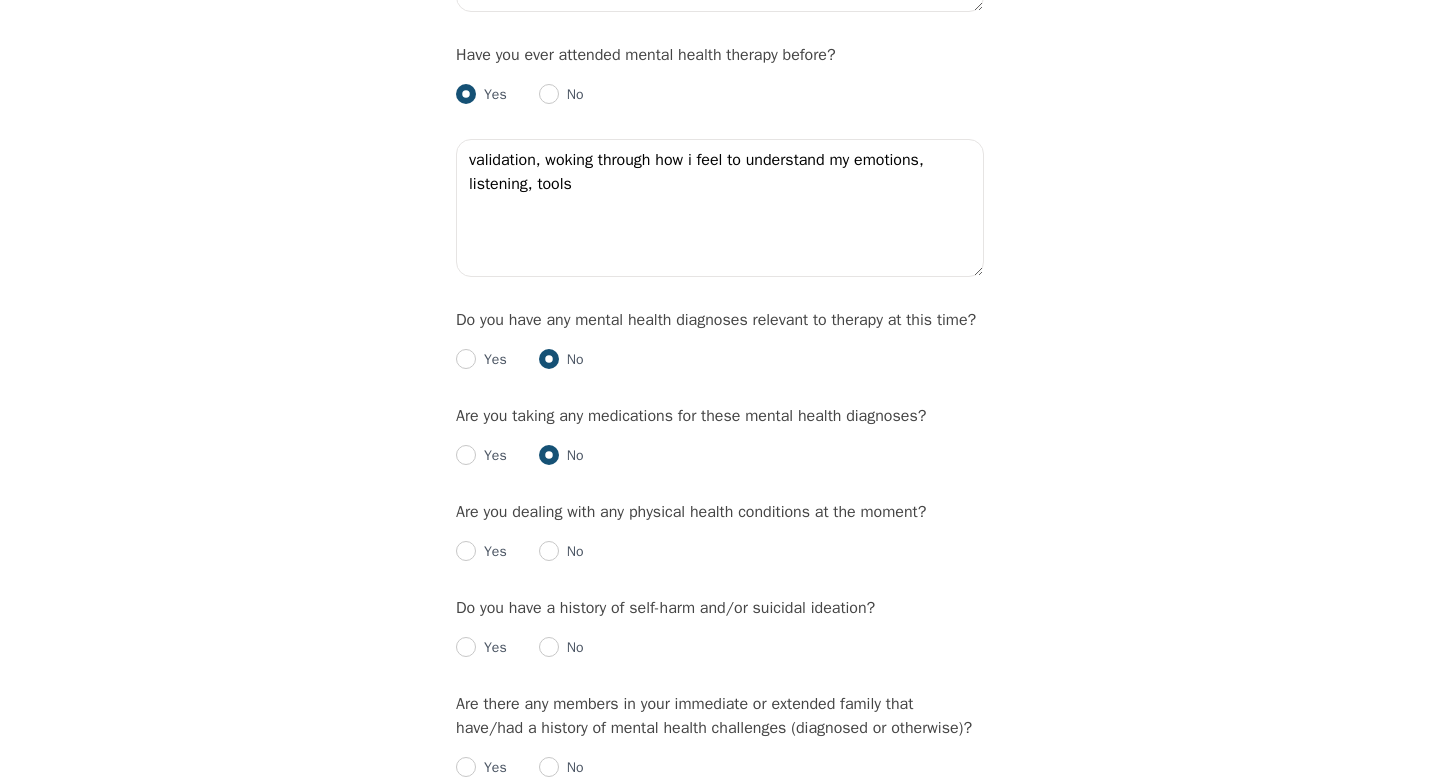 radio on "true" 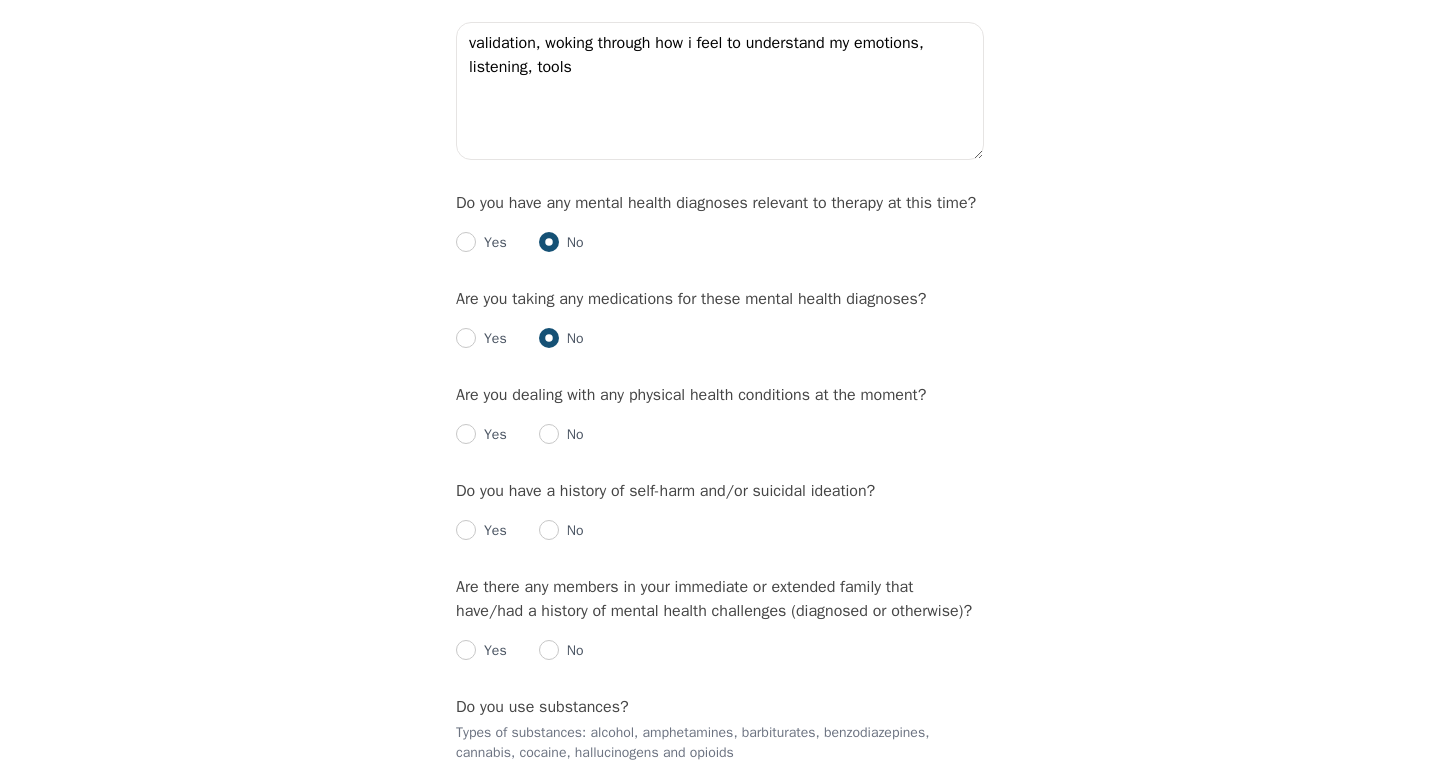 scroll, scrollTop: 2278, scrollLeft: 0, axis: vertical 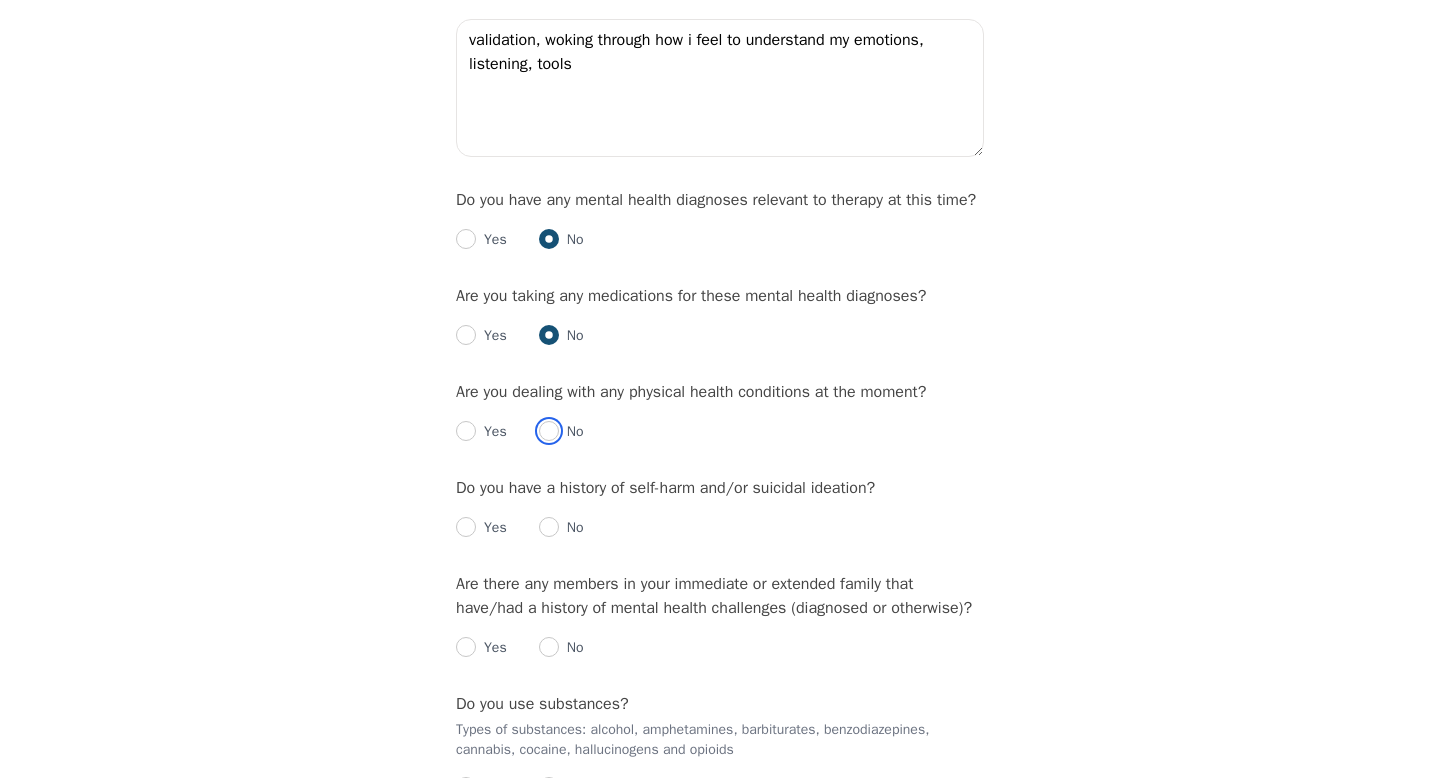 click at bounding box center [549, 431] 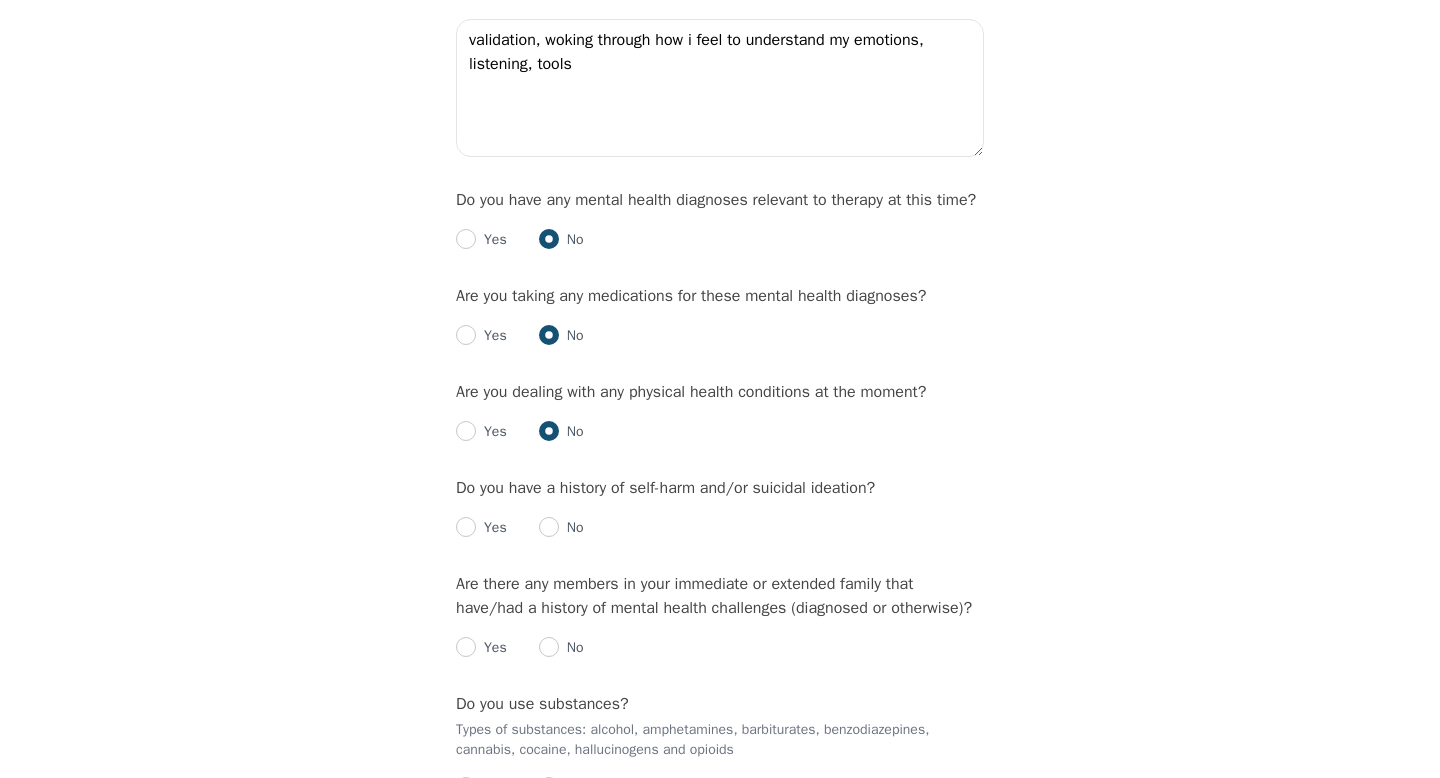 radio on "true" 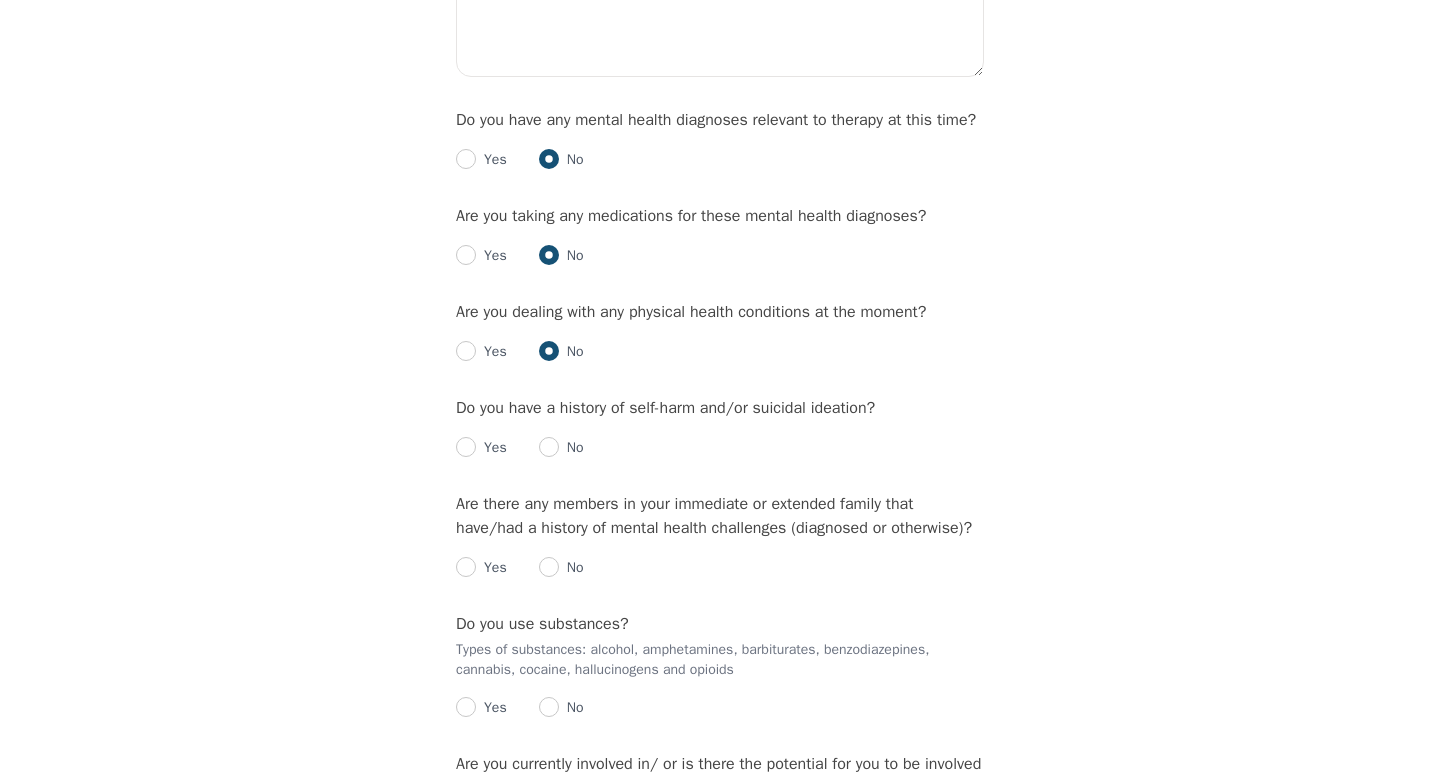 scroll, scrollTop: 2359, scrollLeft: 0, axis: vertical 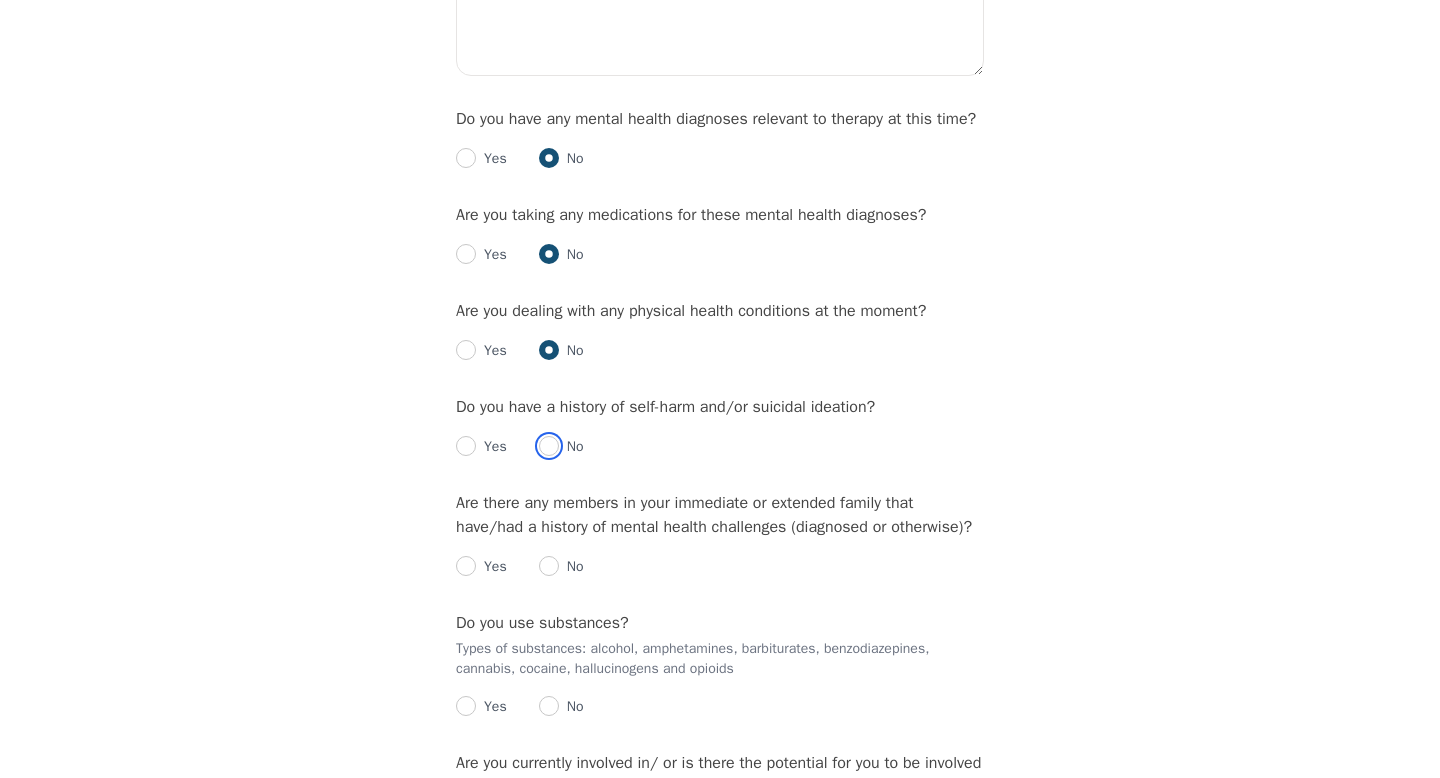 click at bounding box center (549, 446) 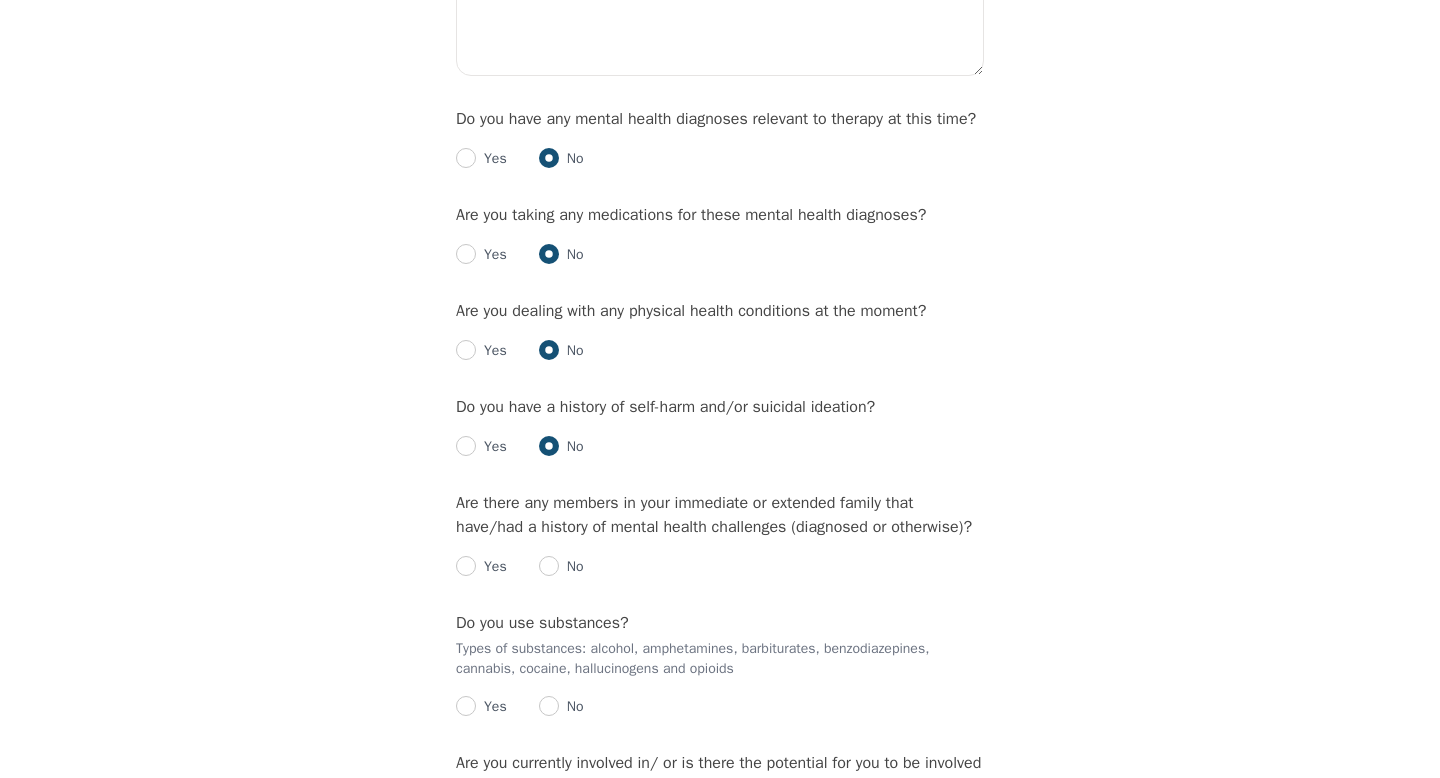 radio on "true" 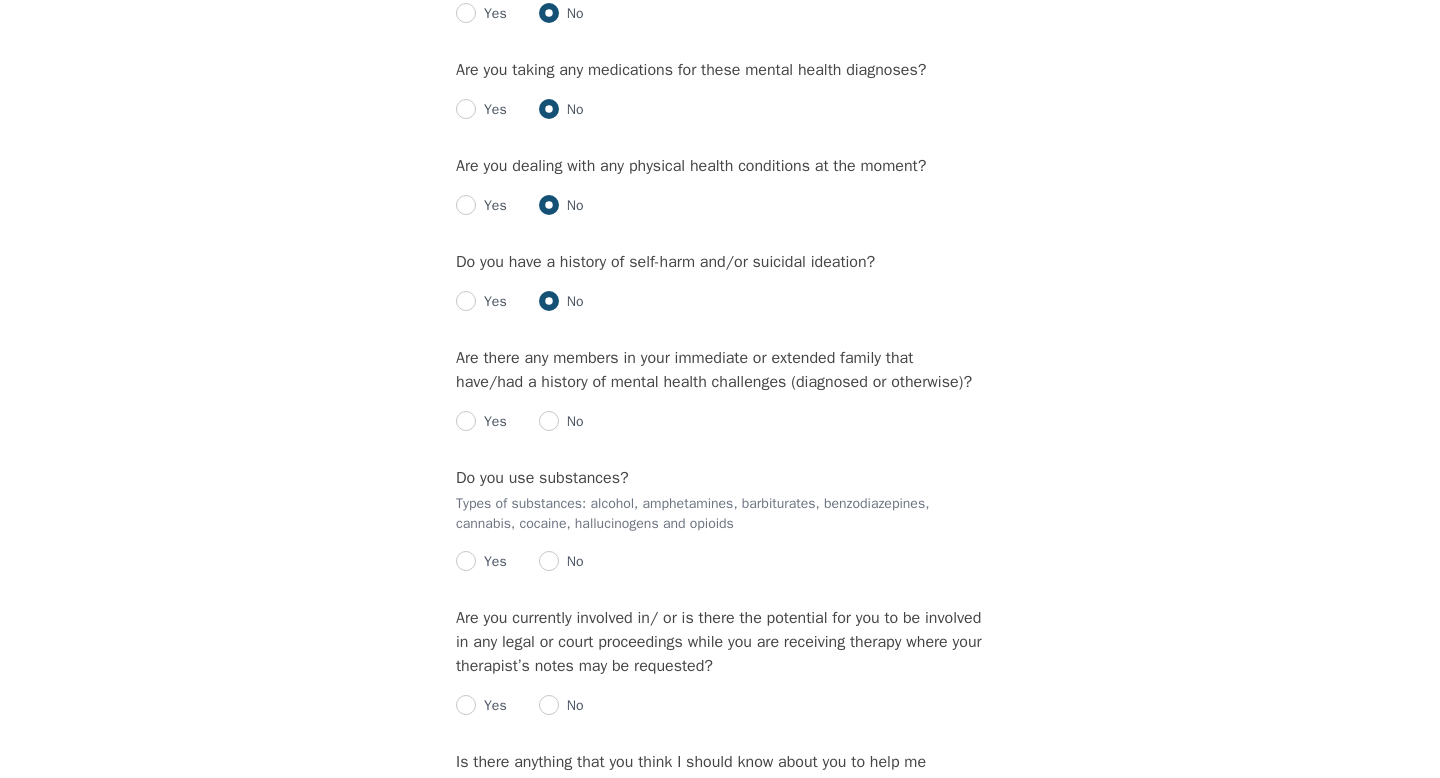 scroll, scrollTop: 2505, scrollLeft: 0, axis: vertical 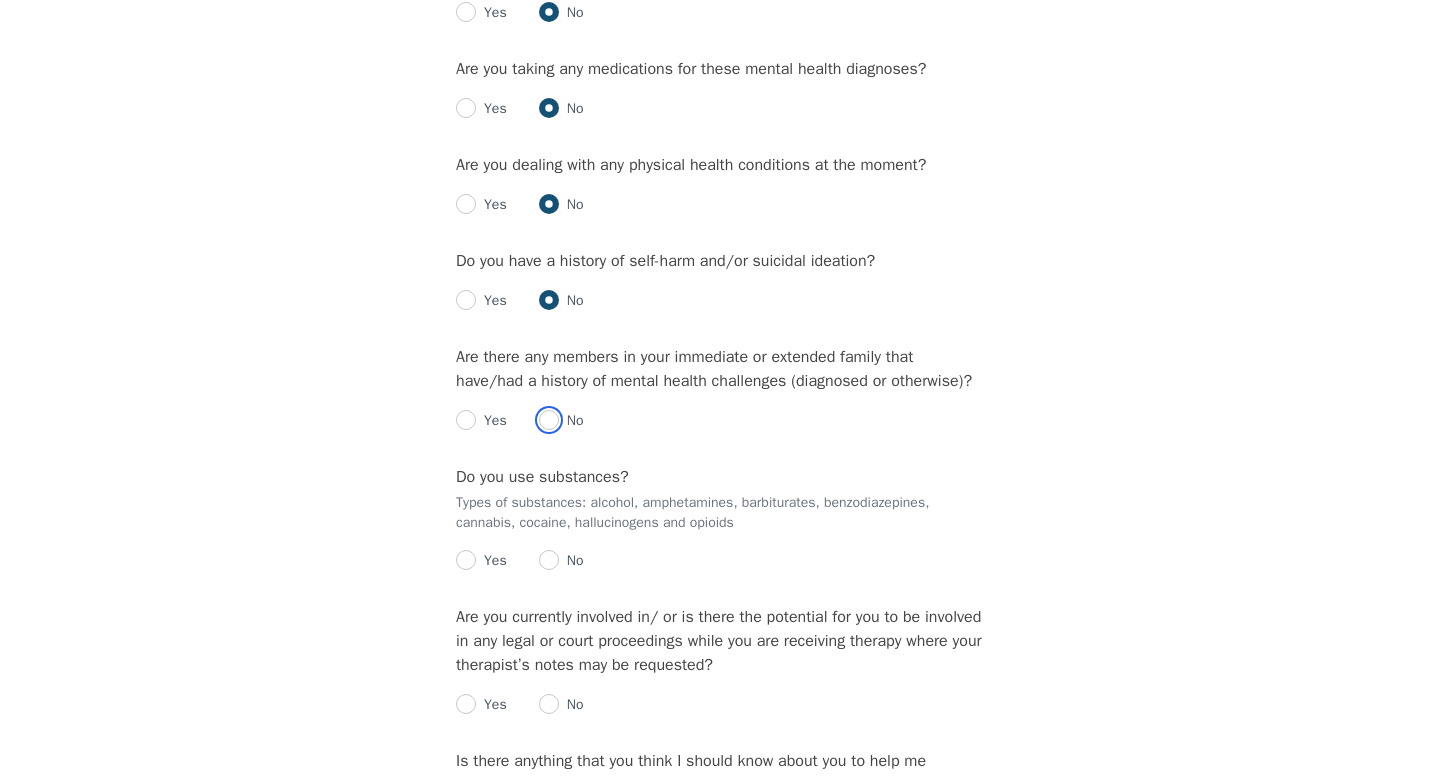 click at bounding box center (549, 420) 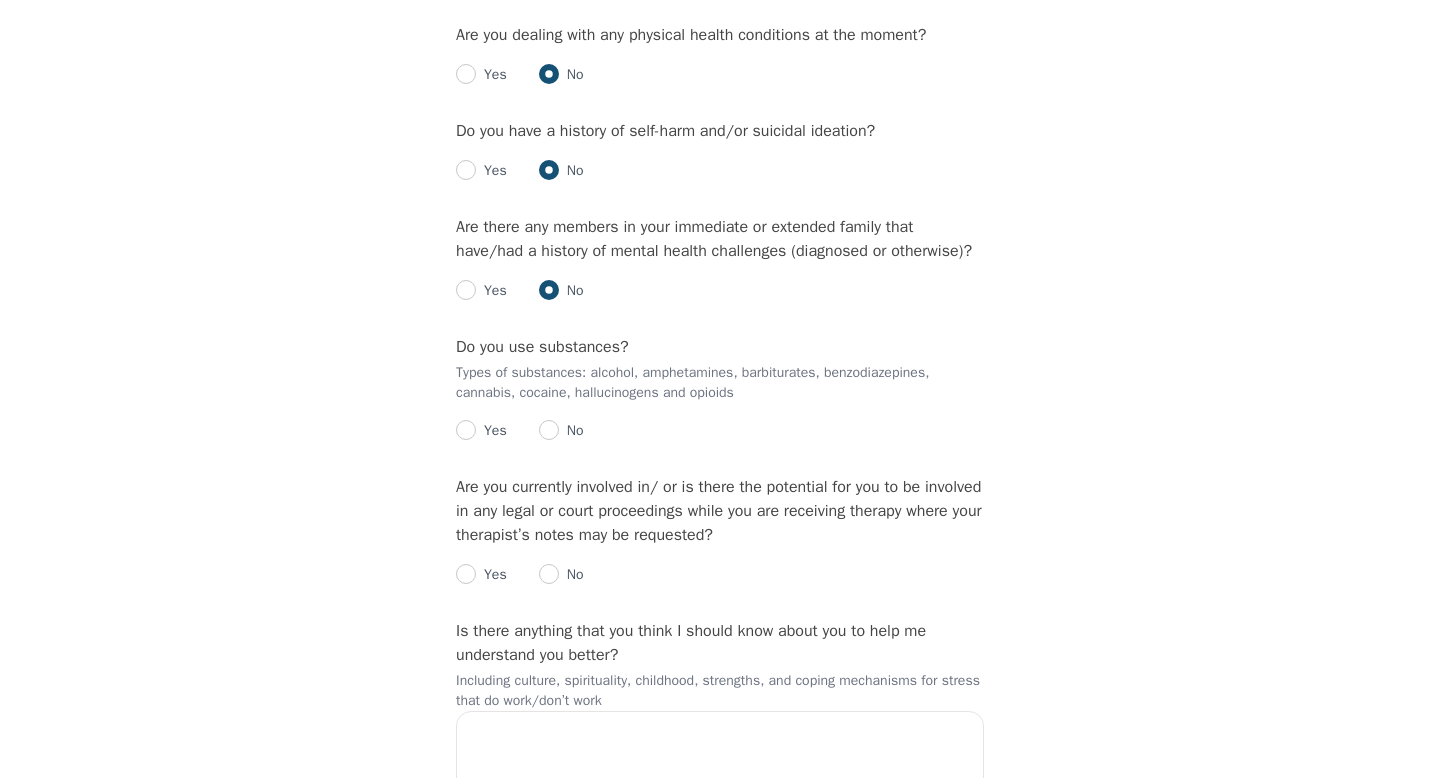 scroll, scrollTop: 2649, scrollLeft: 0, axis: vertical 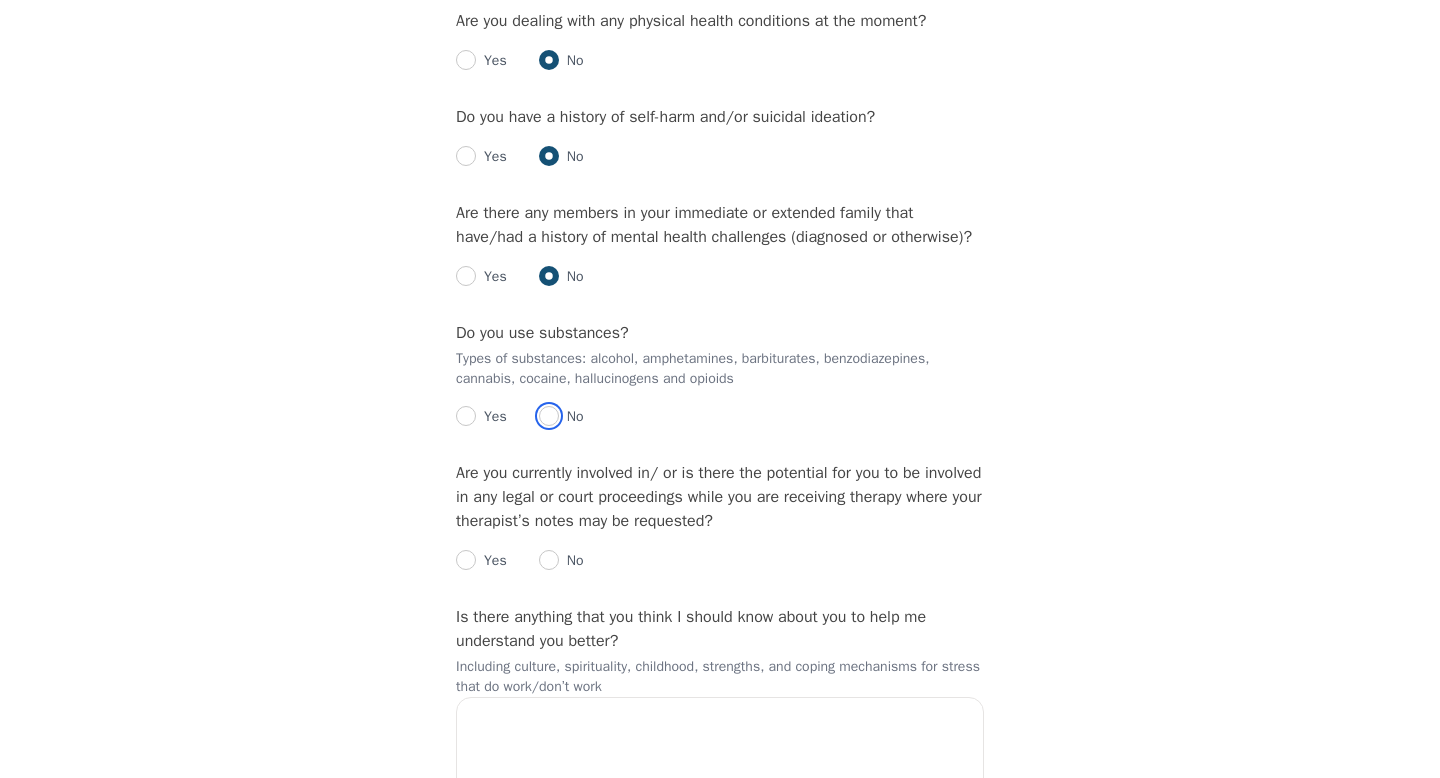 click at bounding box center (549, 416) 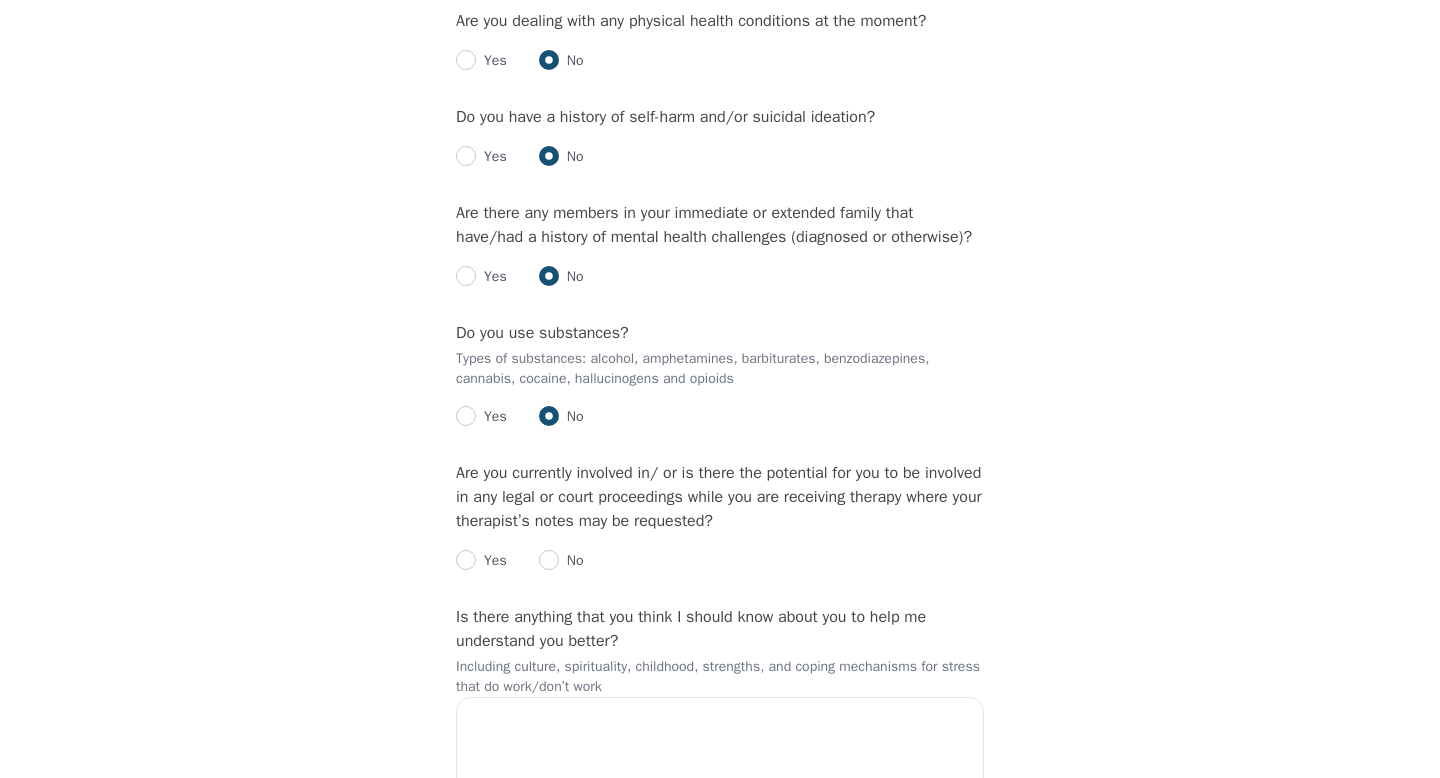 radio on "true" 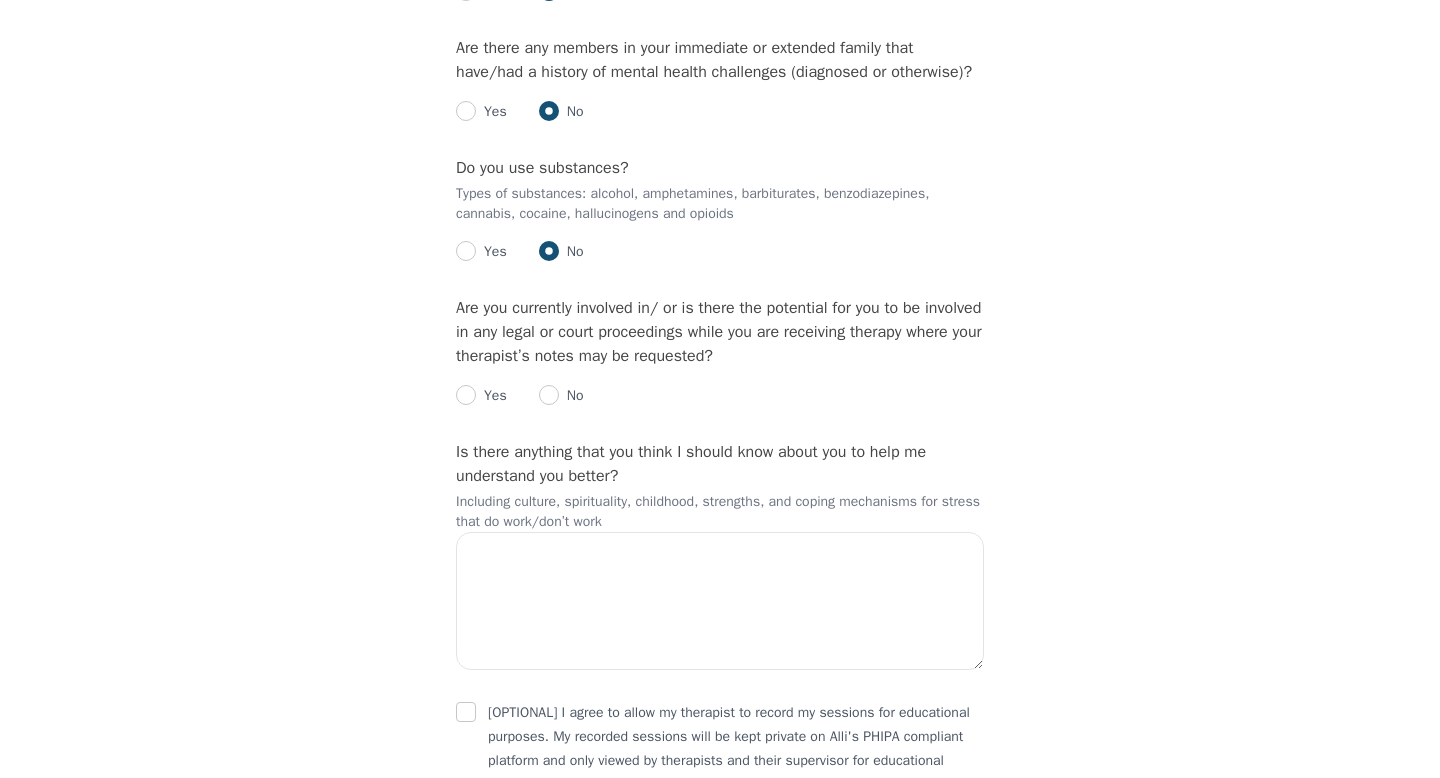 scroll, scrollTop: 2817, scrollLeft: 0, axis: vertical 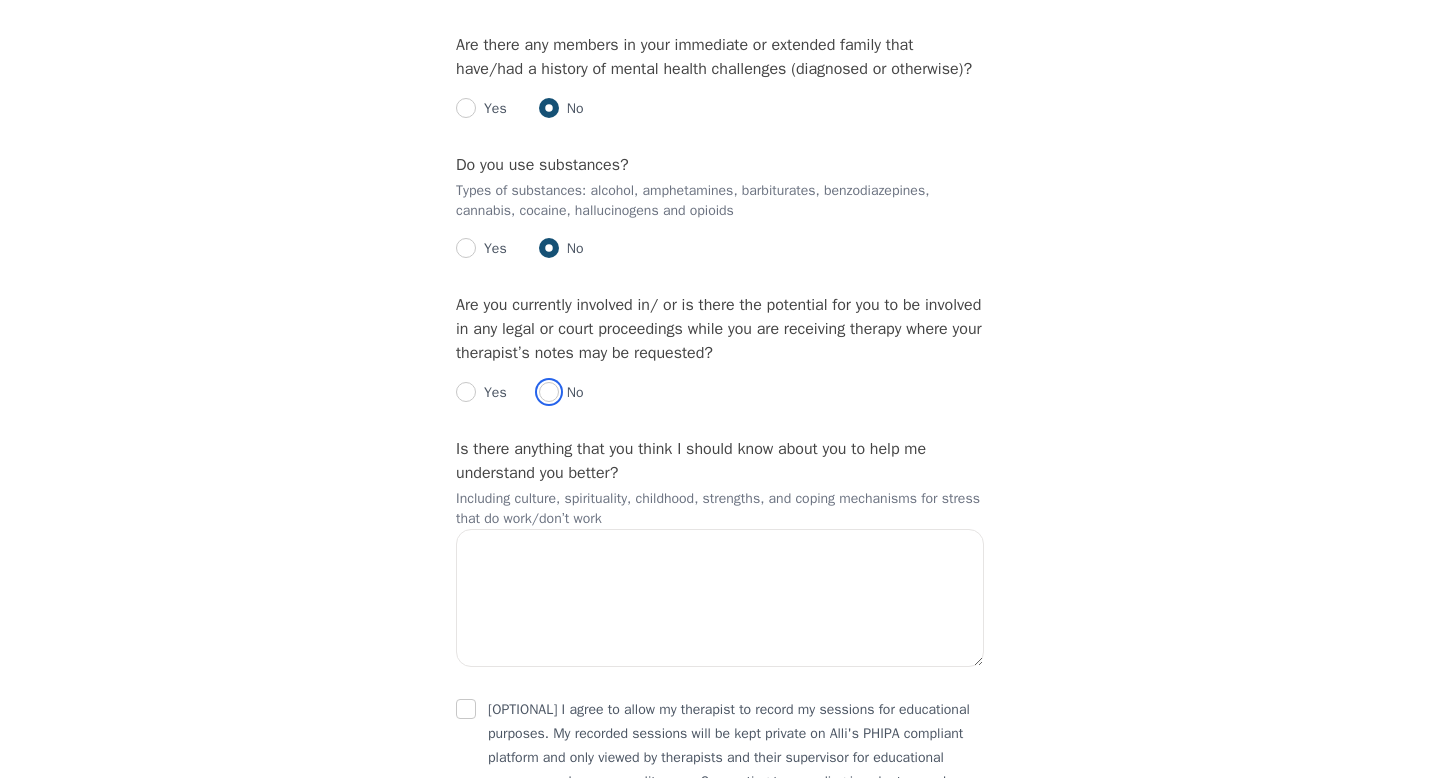 click at bounding box center (549, 392) 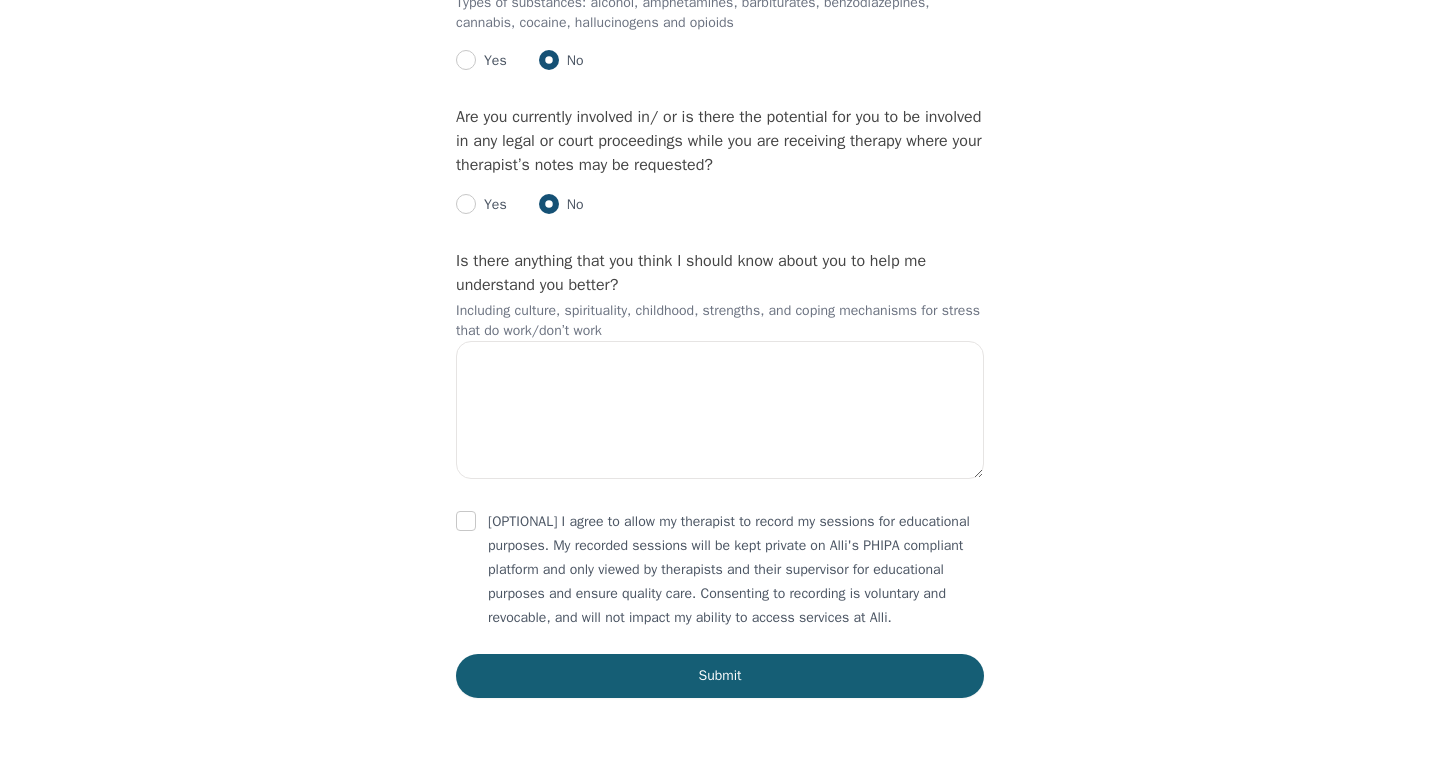 scroll, scrollTop: 3058, scrollLeft: 0, axis: vertical 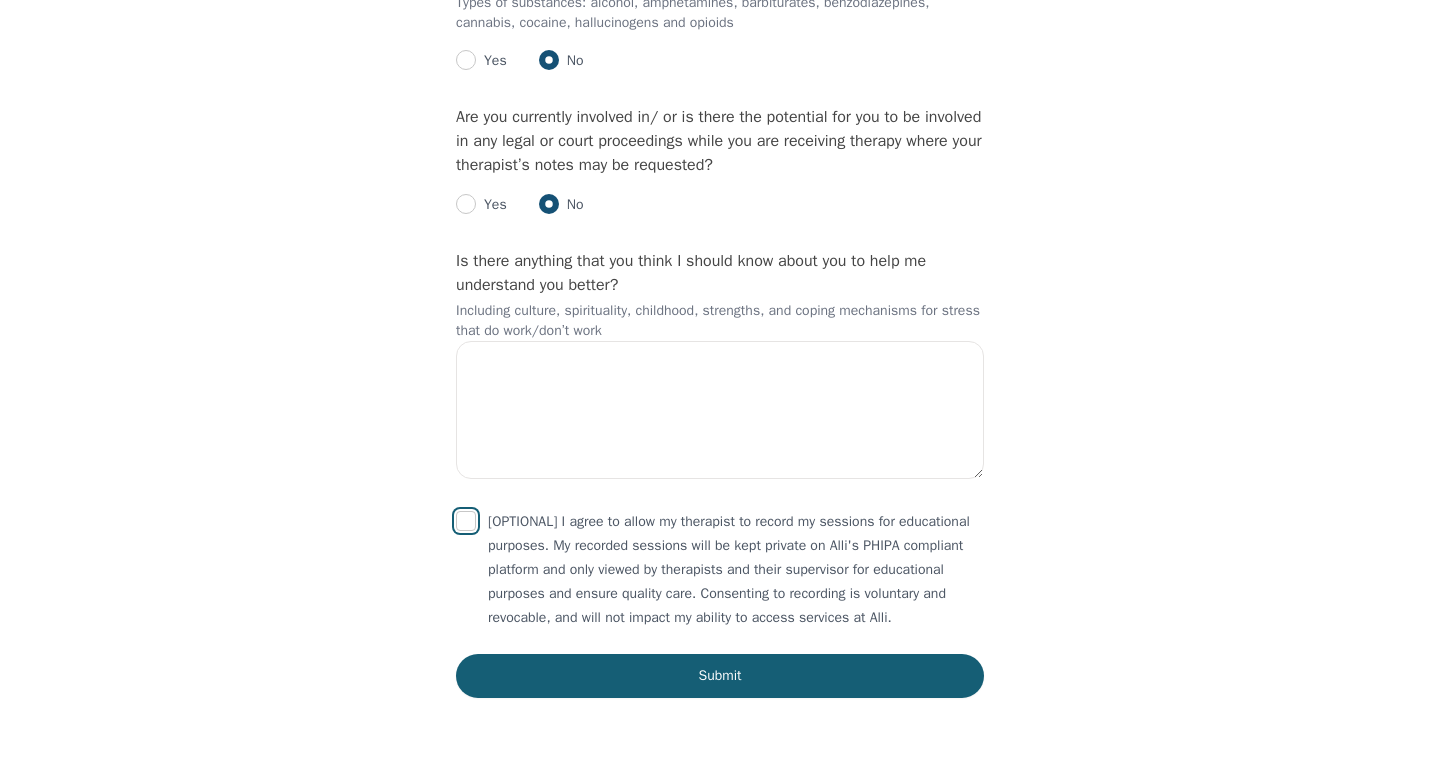 click at bounding box center (466, 521) 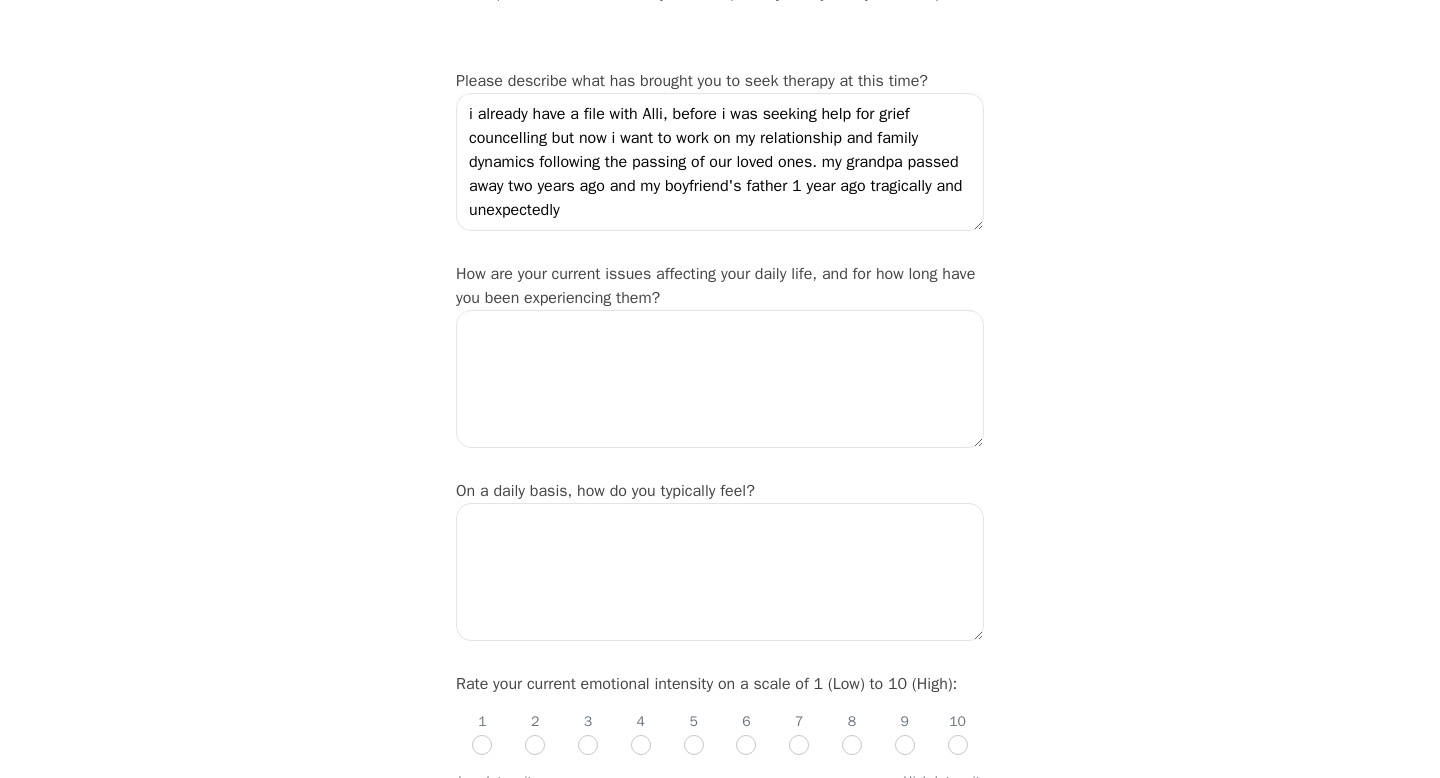 scroll, scrollTop: 222, scrollLeft: 0, axis: vertical 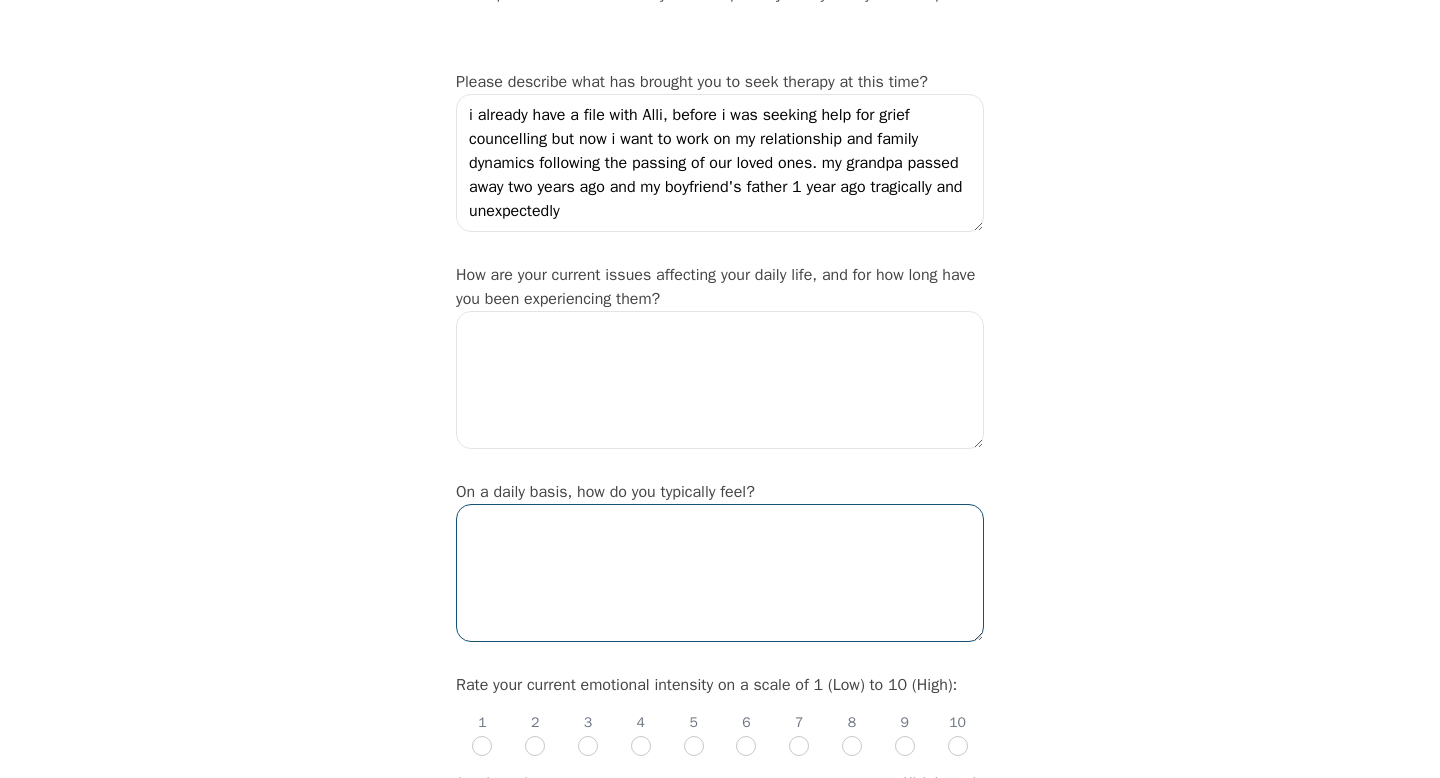 click at bounding box center (720, 573) 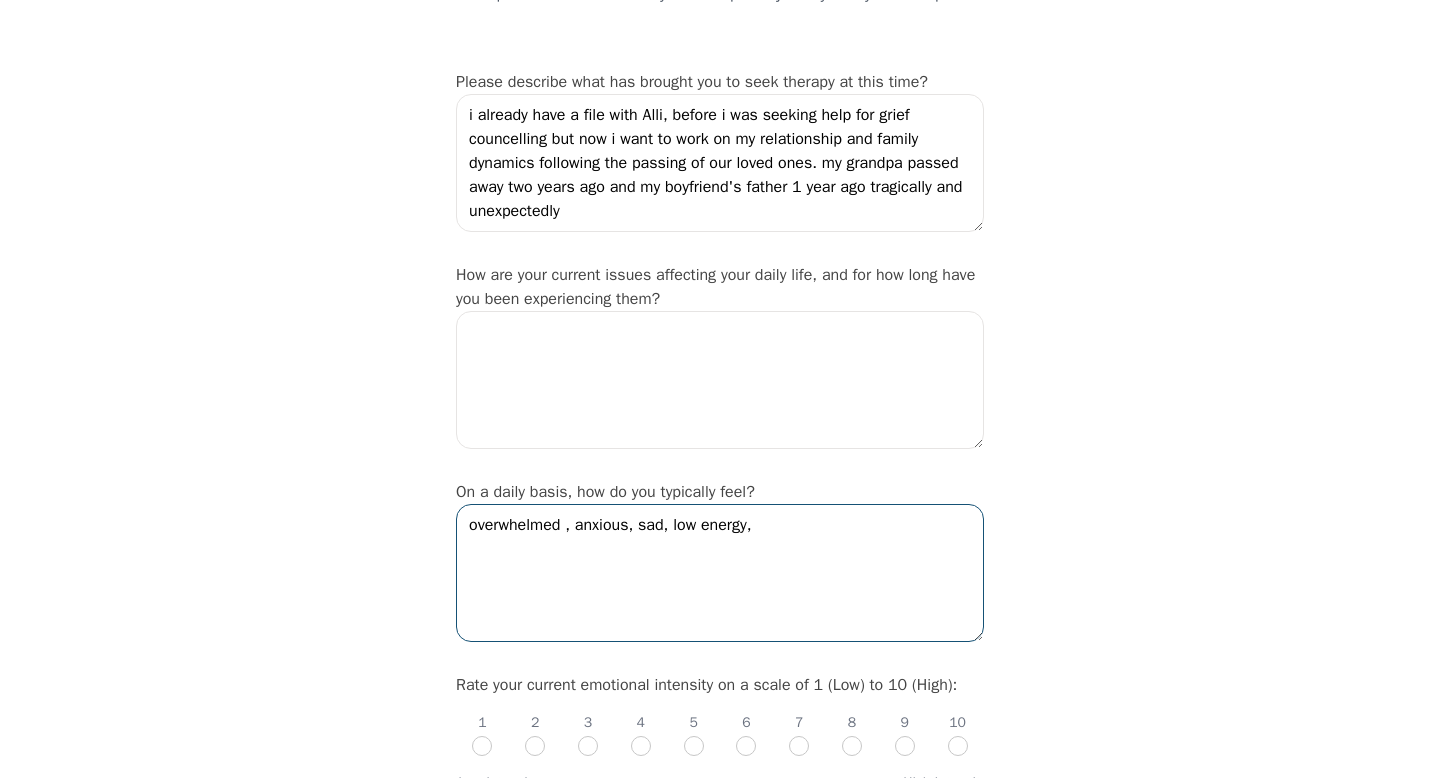 type on "overwhelmed , anxious, sad, low energy," 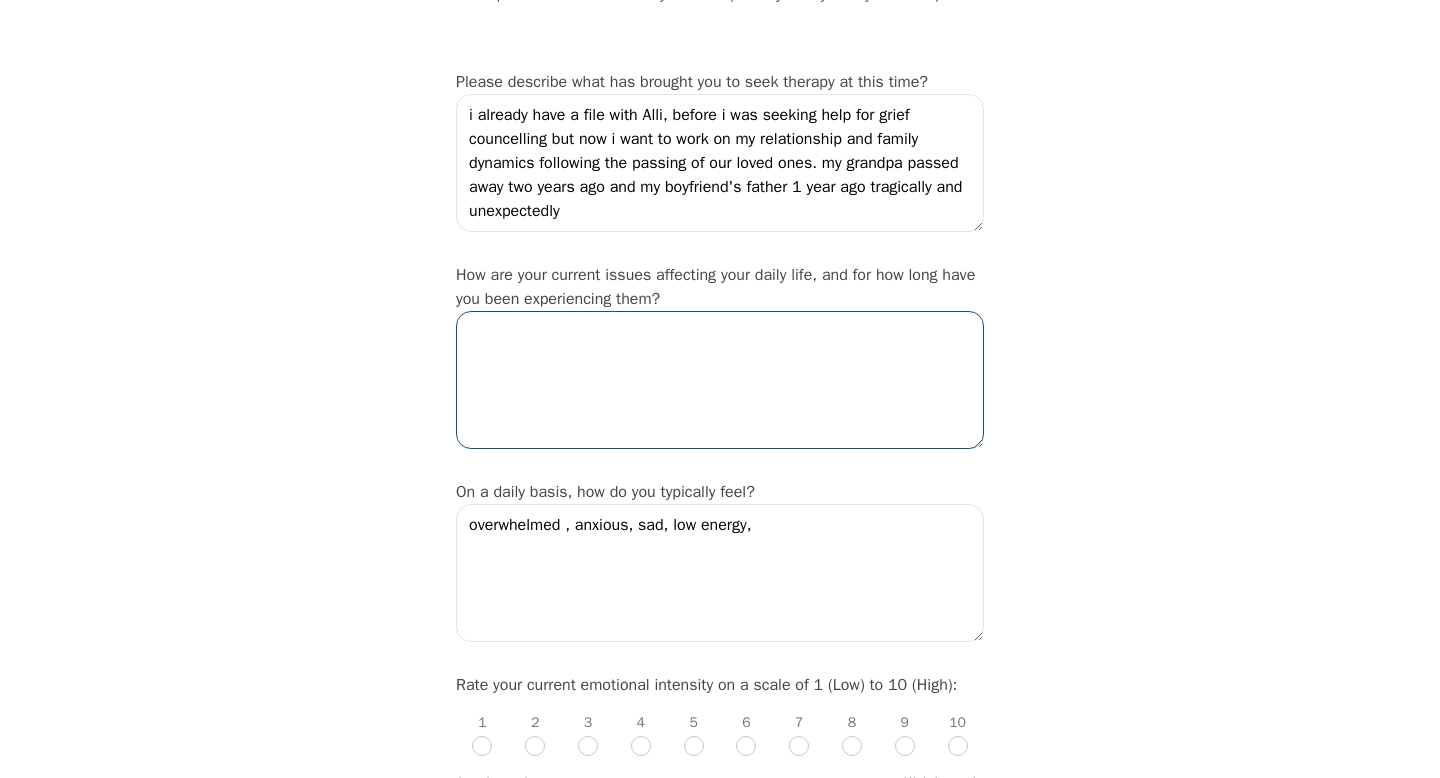 click at bounding box center [720, 380] 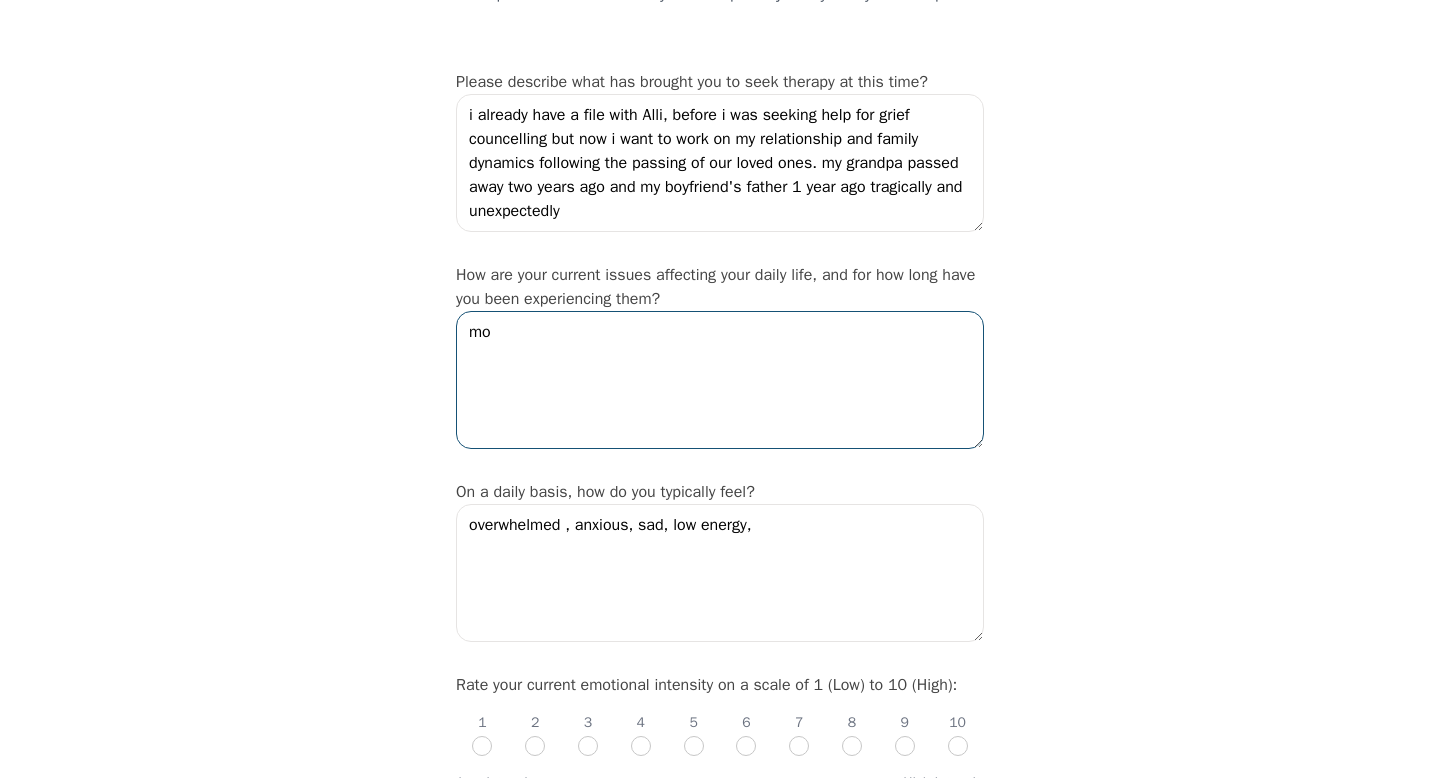 type on "m" 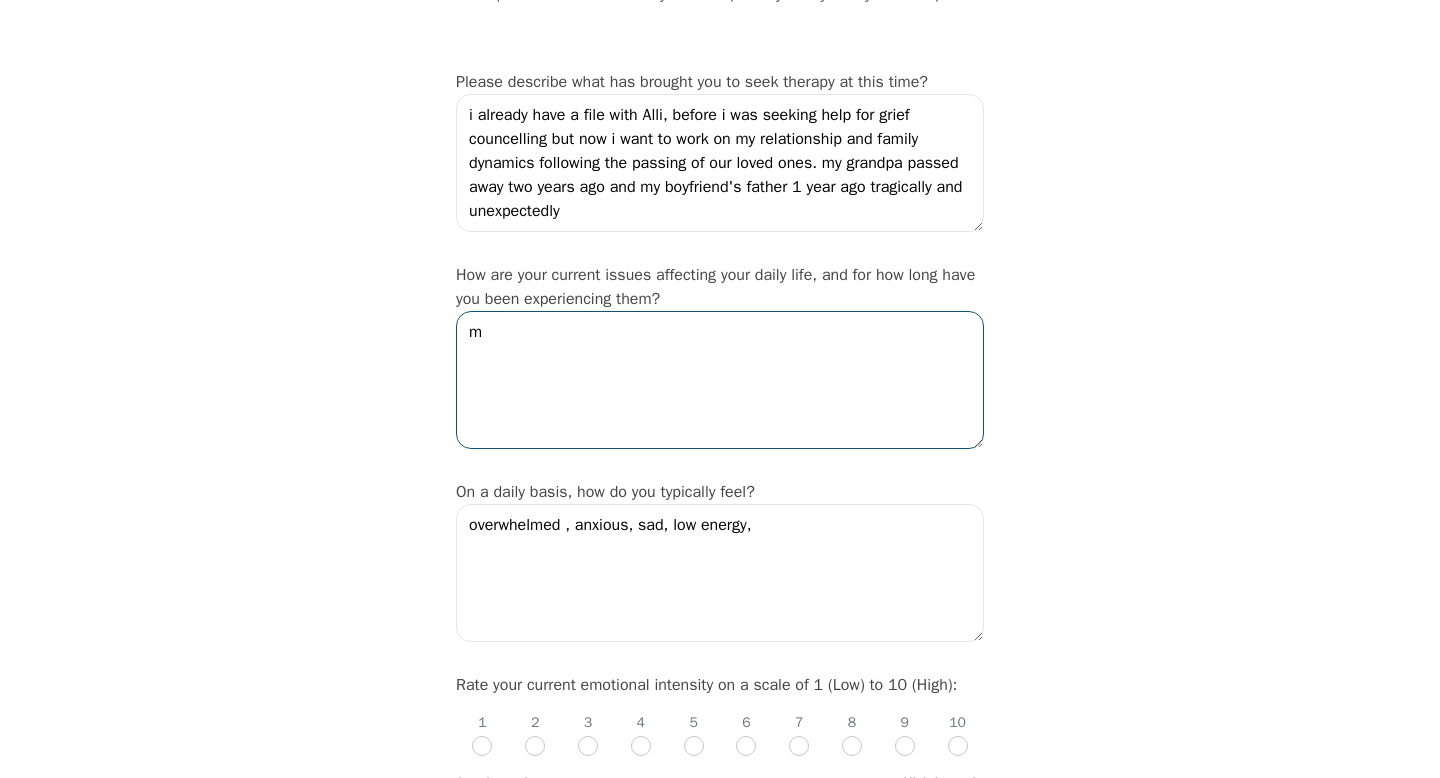 type 